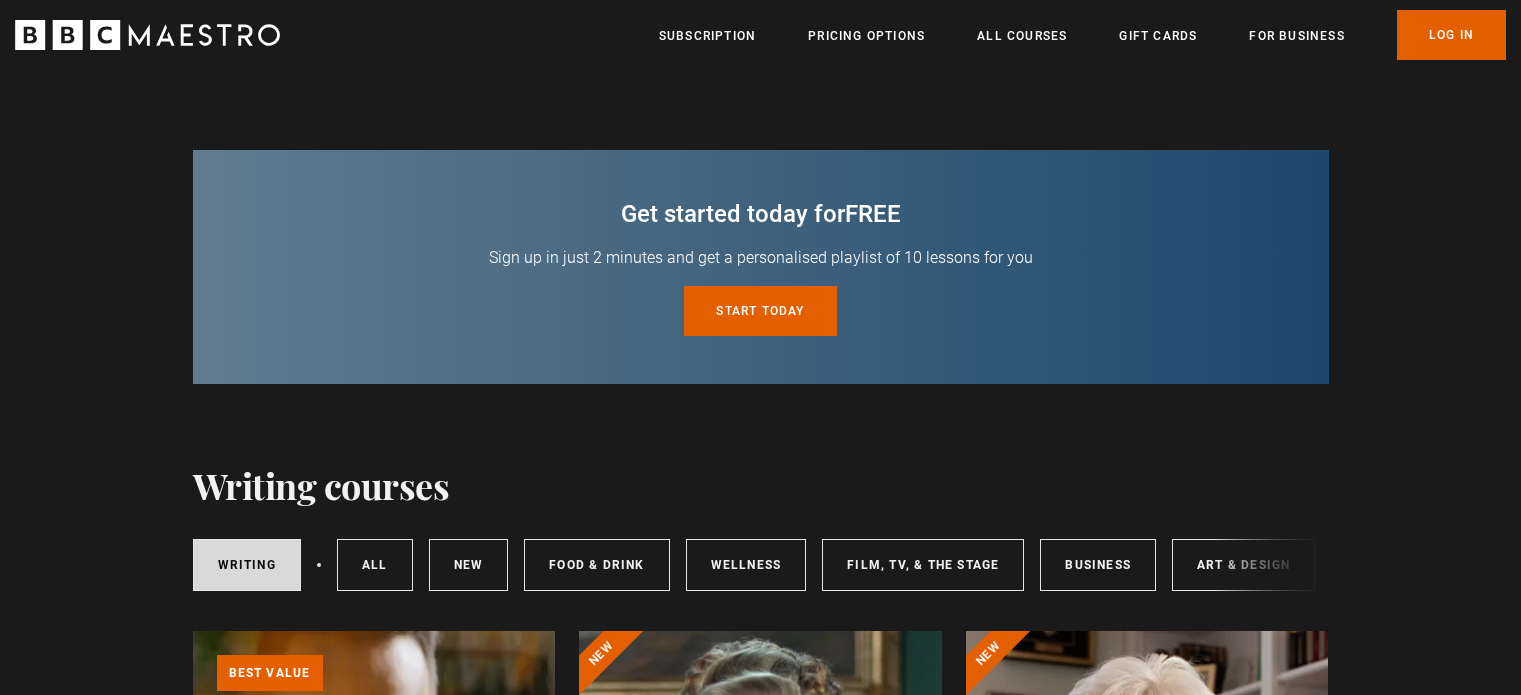 scroll, scrollTop: 1535, scrollLeft: 0, axis: vertical 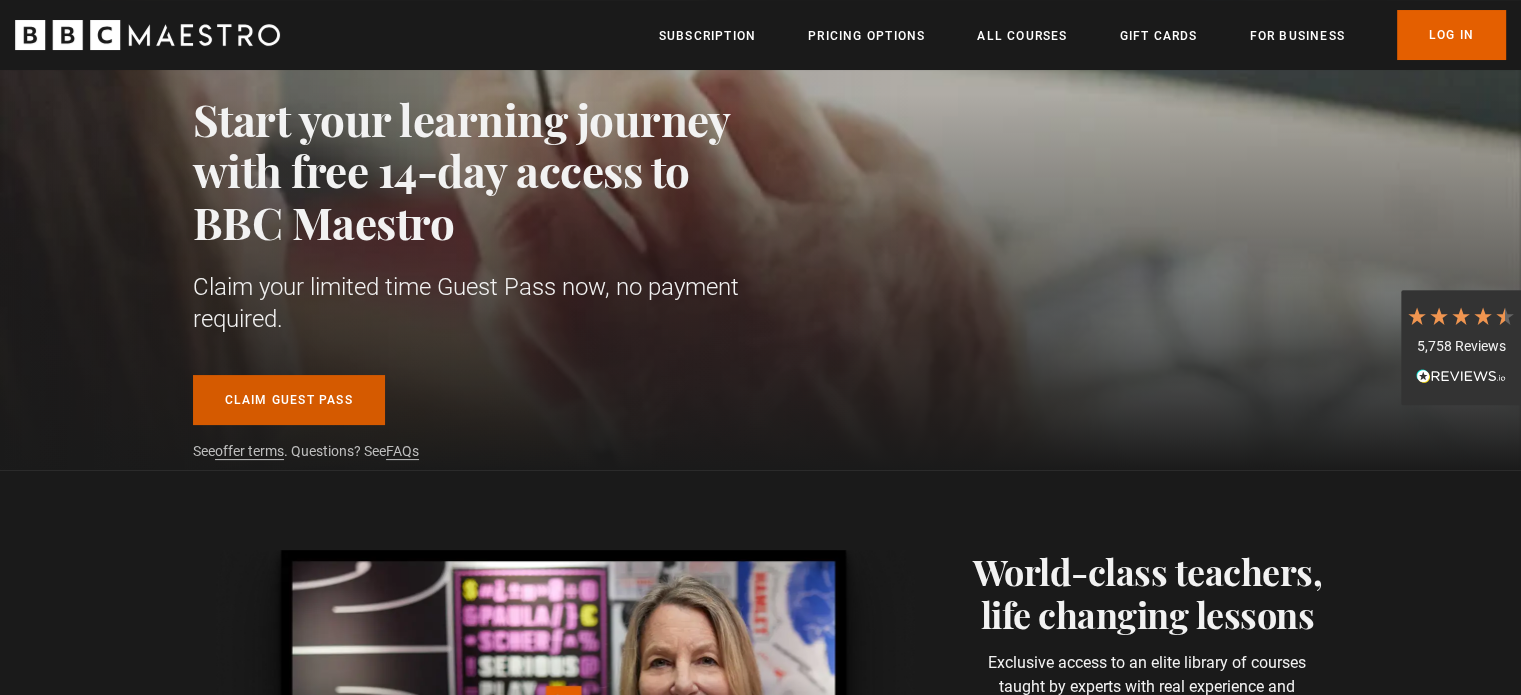 click on "Claim guest pass" at bounding box center [289, 400] 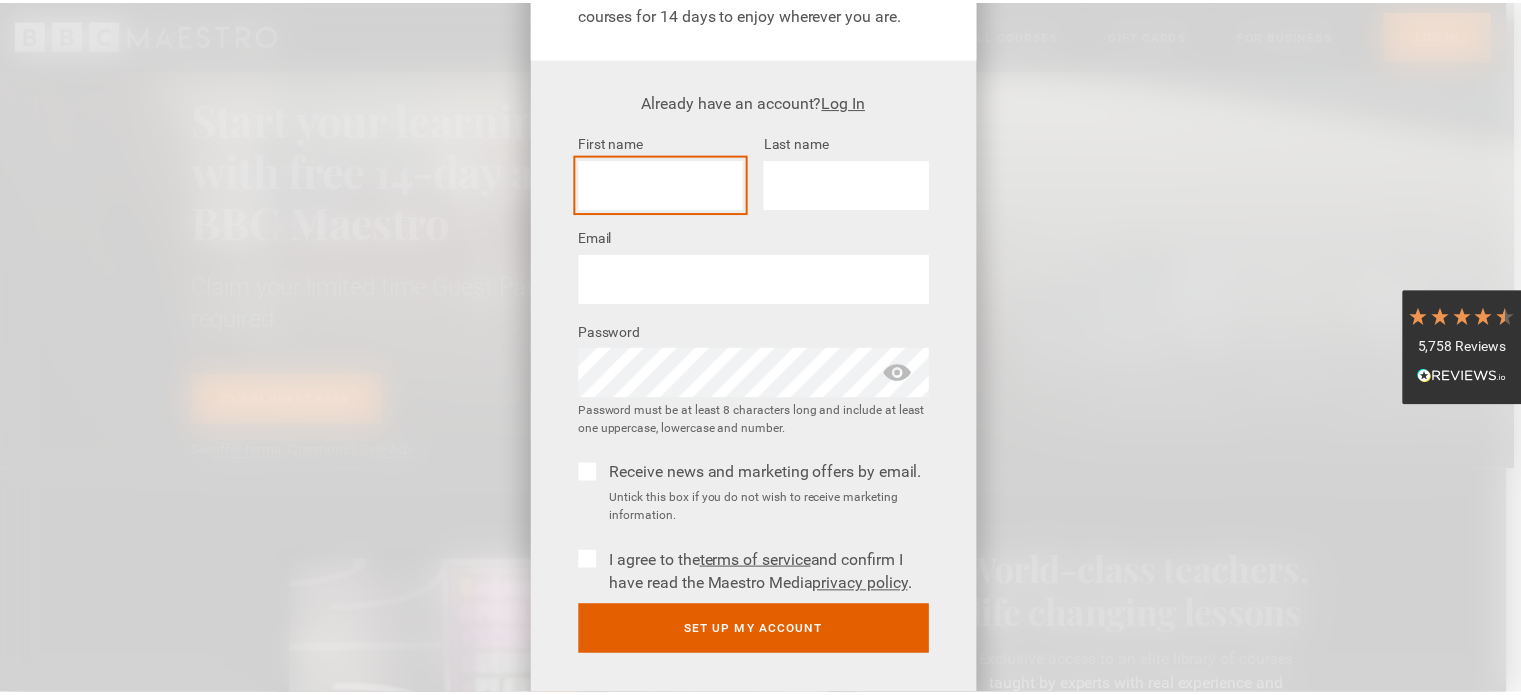 scroll, scrollTop: 196, scrollLeft: 0, axis: vertical 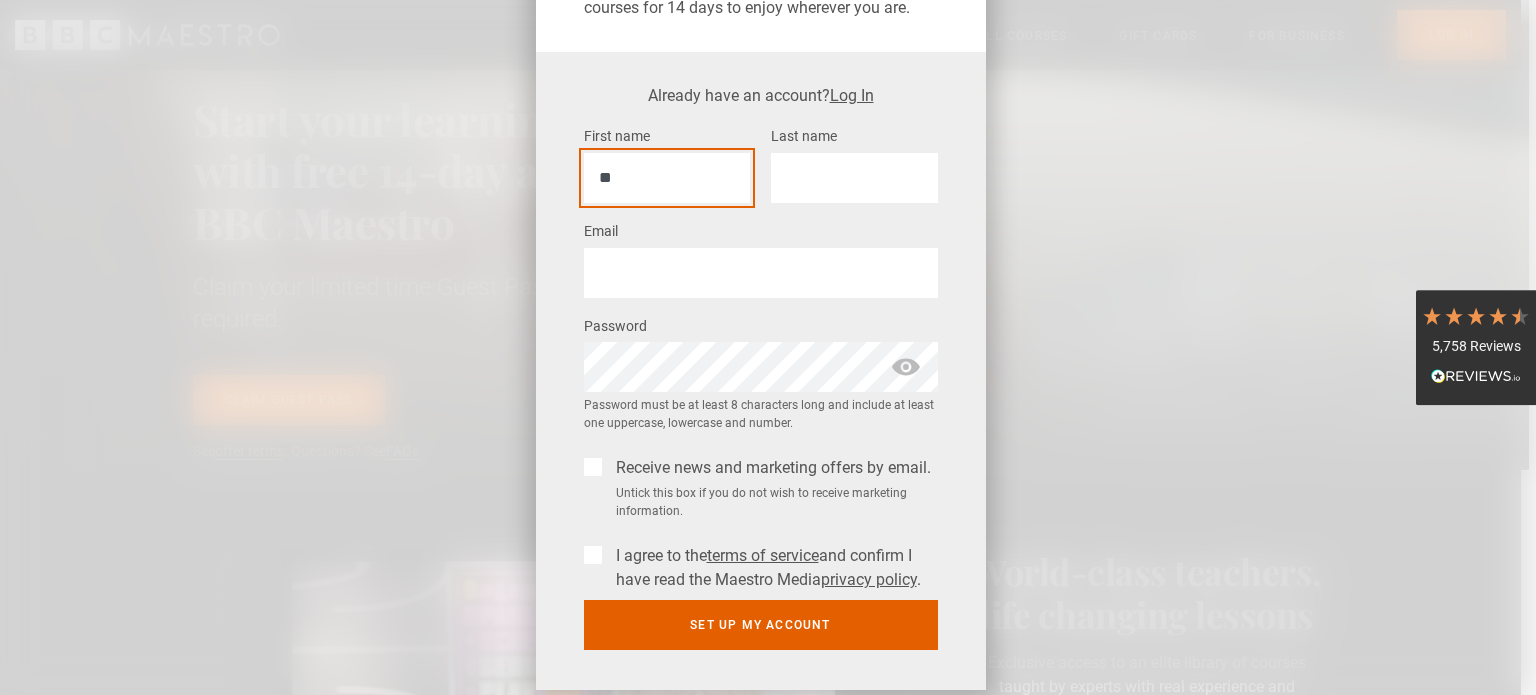 type on "*" 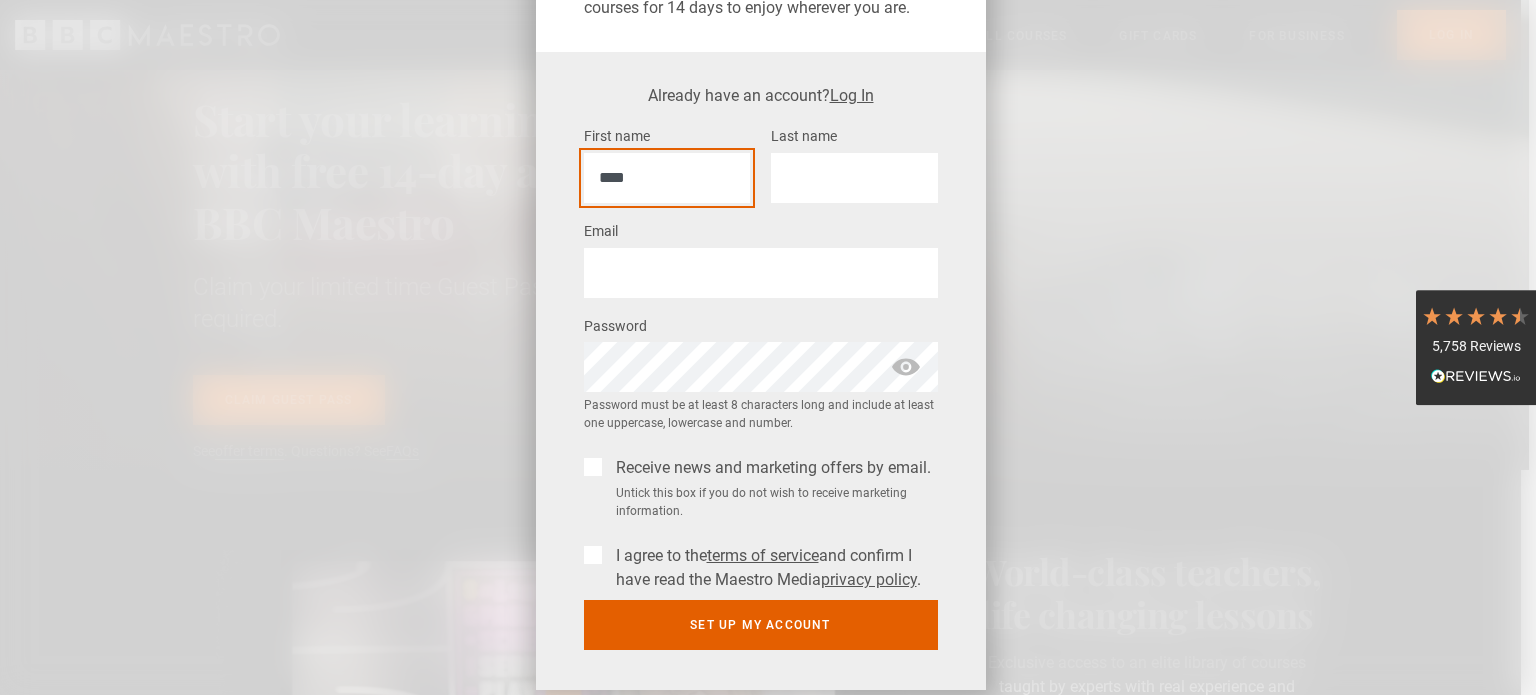 type on "*****" 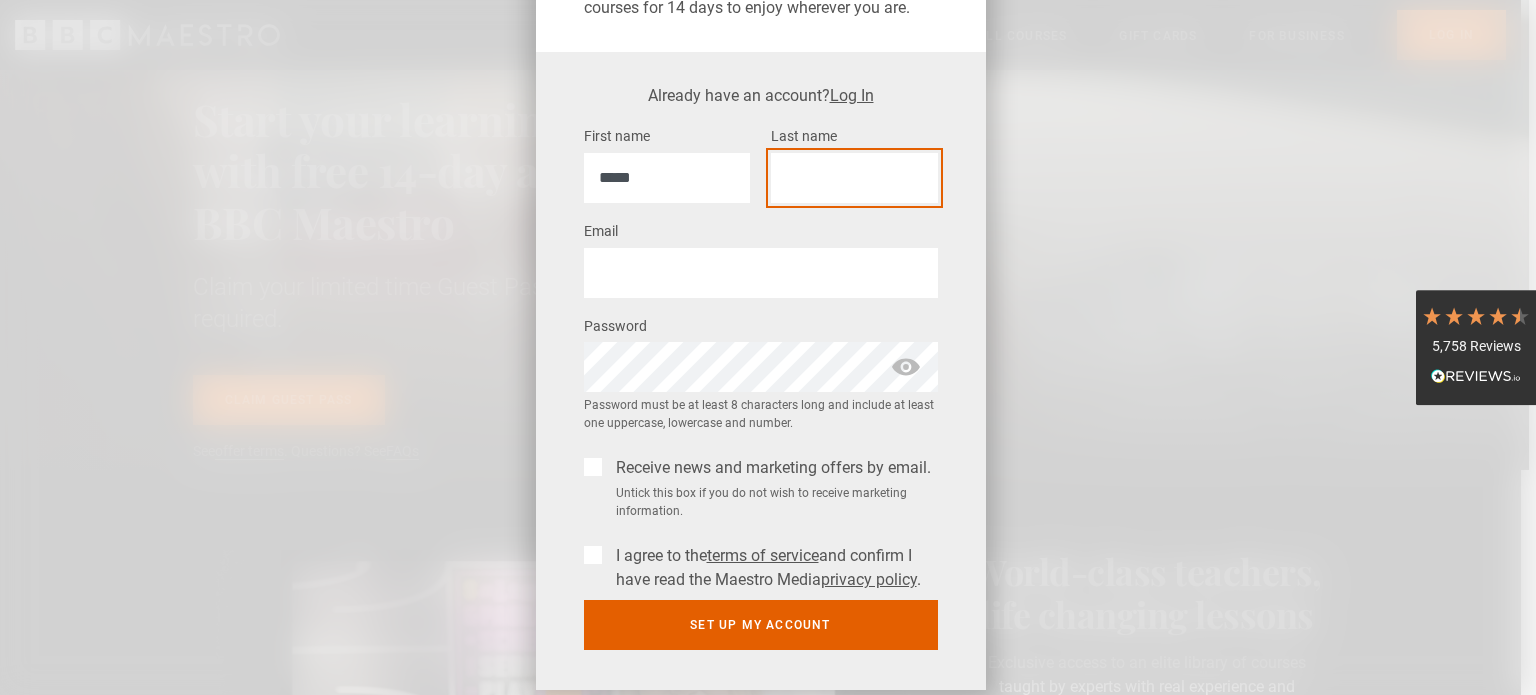 type on "******" 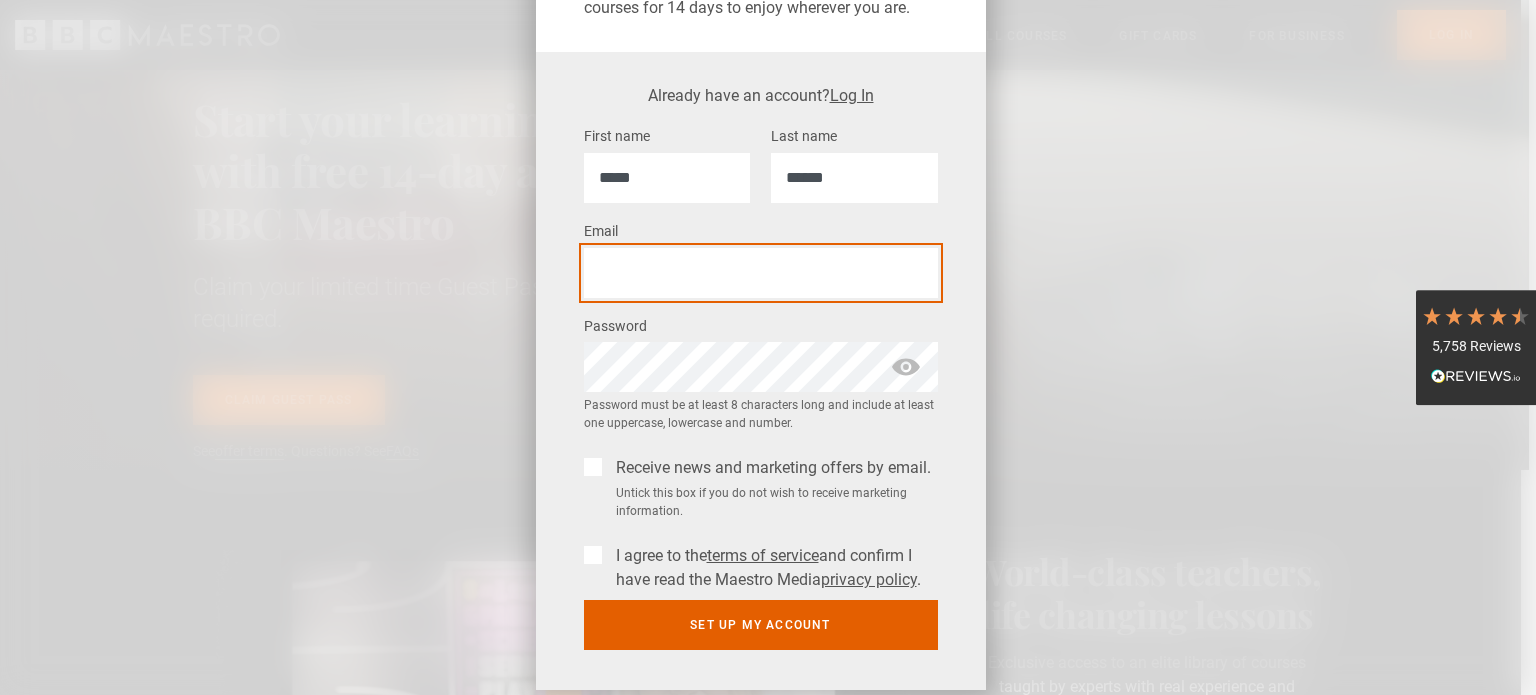 type on "**********" 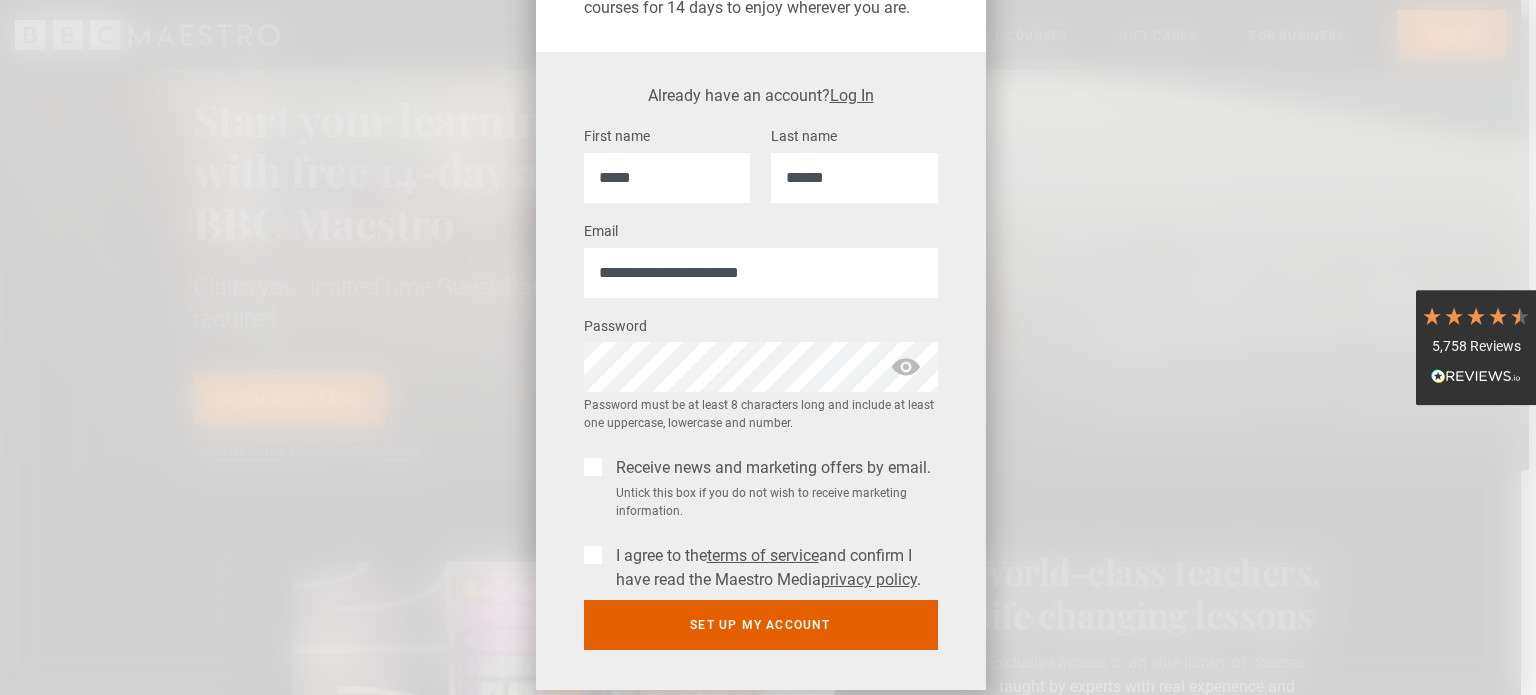 click on "I agree to the  terms of service  and confirm I have read the Maestro Media   privacy policy ." at bounding box center (761, 564) 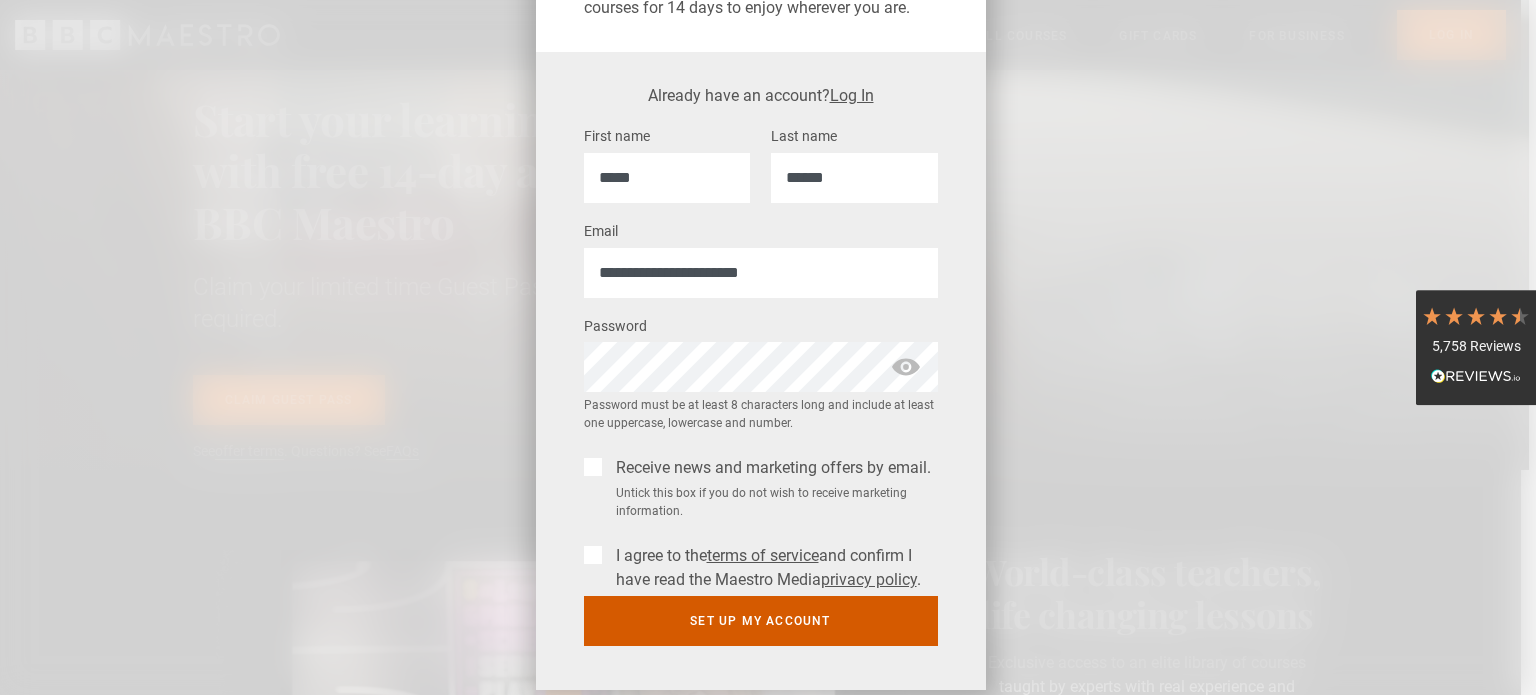 click on "Set up my account" at bounding box center (761, 621) 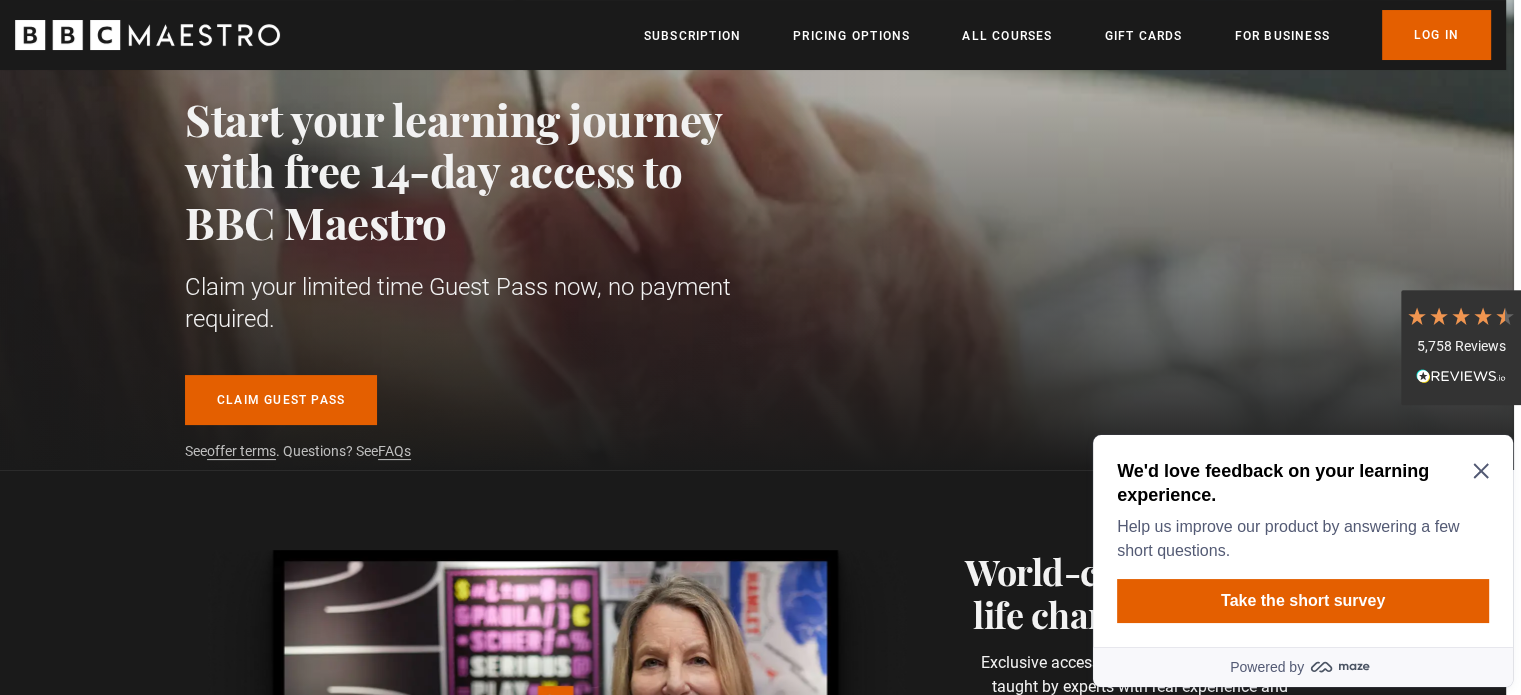 scroll, scrollTop: 0, scrollLeft: 0, axis: both 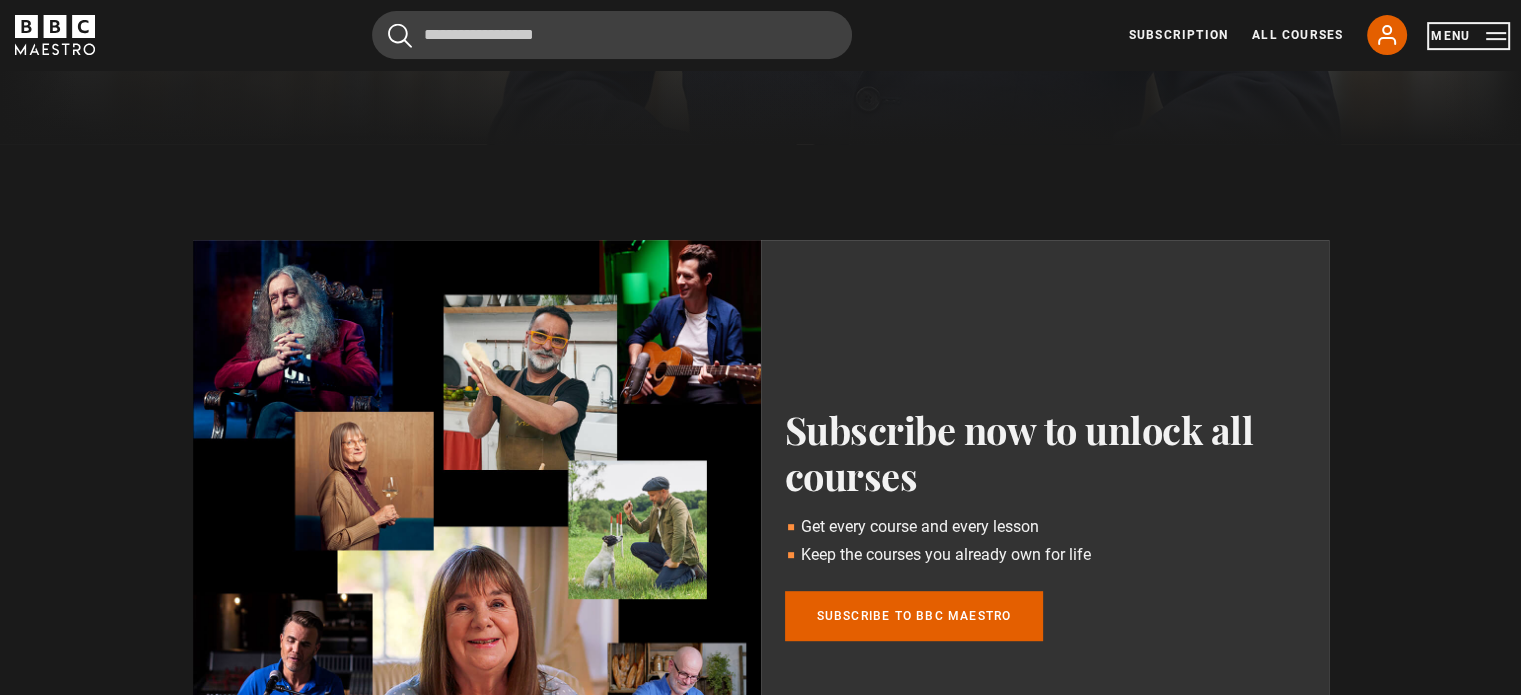 click on "Menu" at bounding box center (1468, 36) 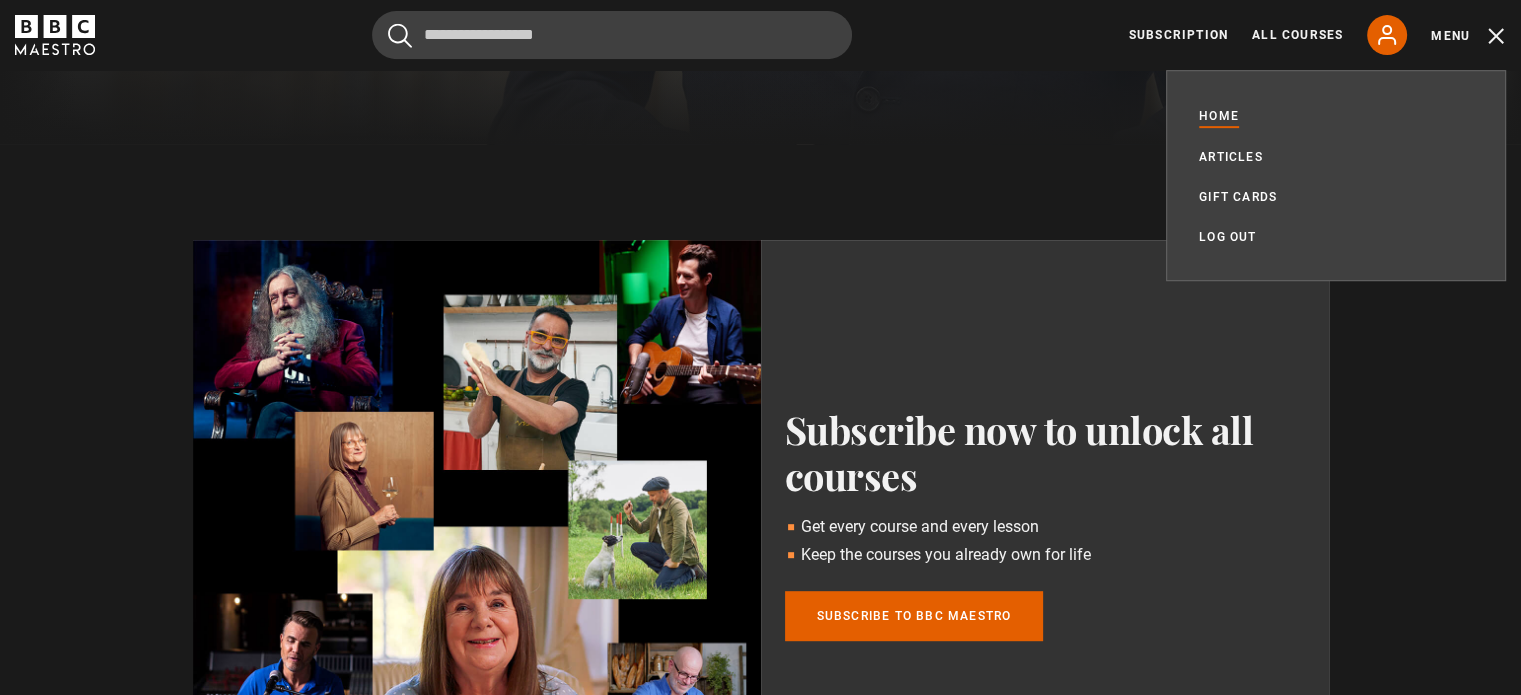 click on "Subscribe now to unlock all courses
Get every course and every lesson
Keep the courses you already own for life
Subscribe to BBC Maestro" at bounding box center [760, 516] 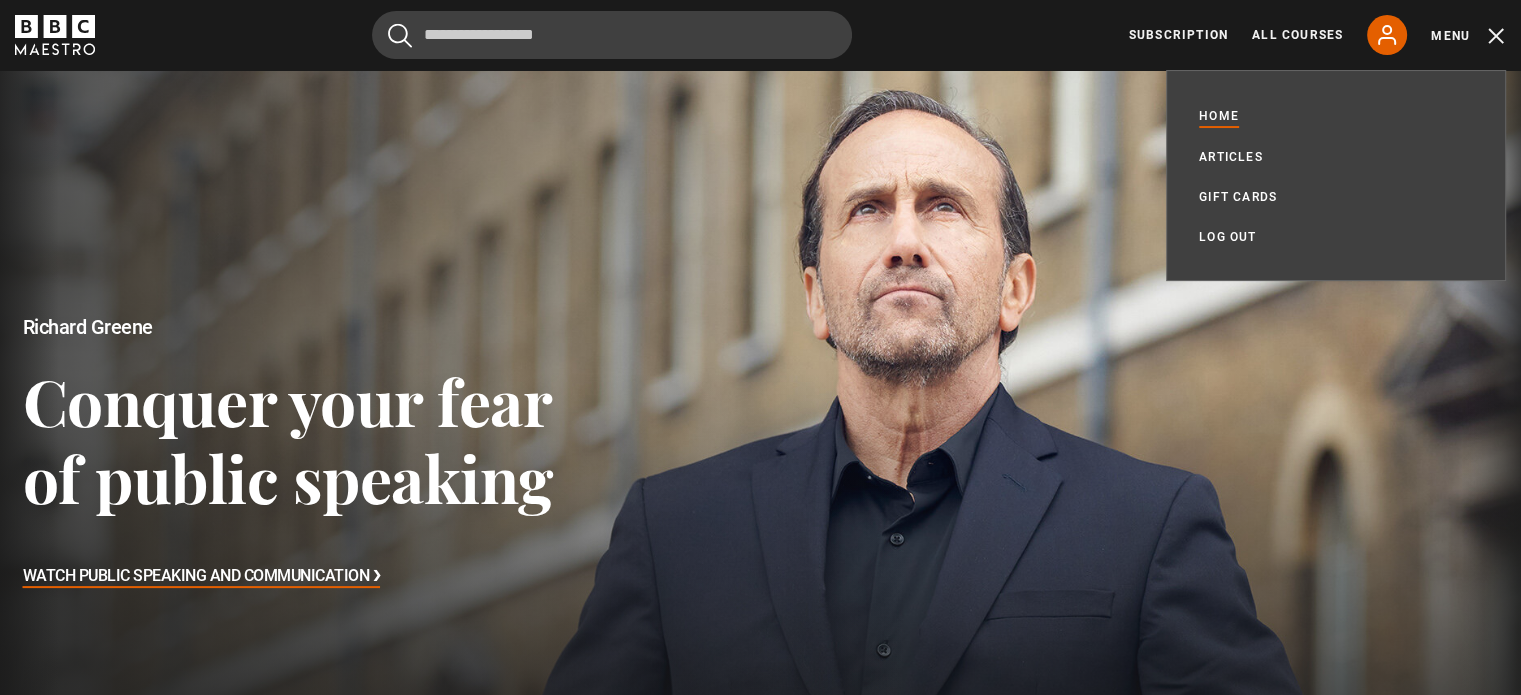 scroll, scrollTop: 124, scrollLeft: 0, axis: vertical 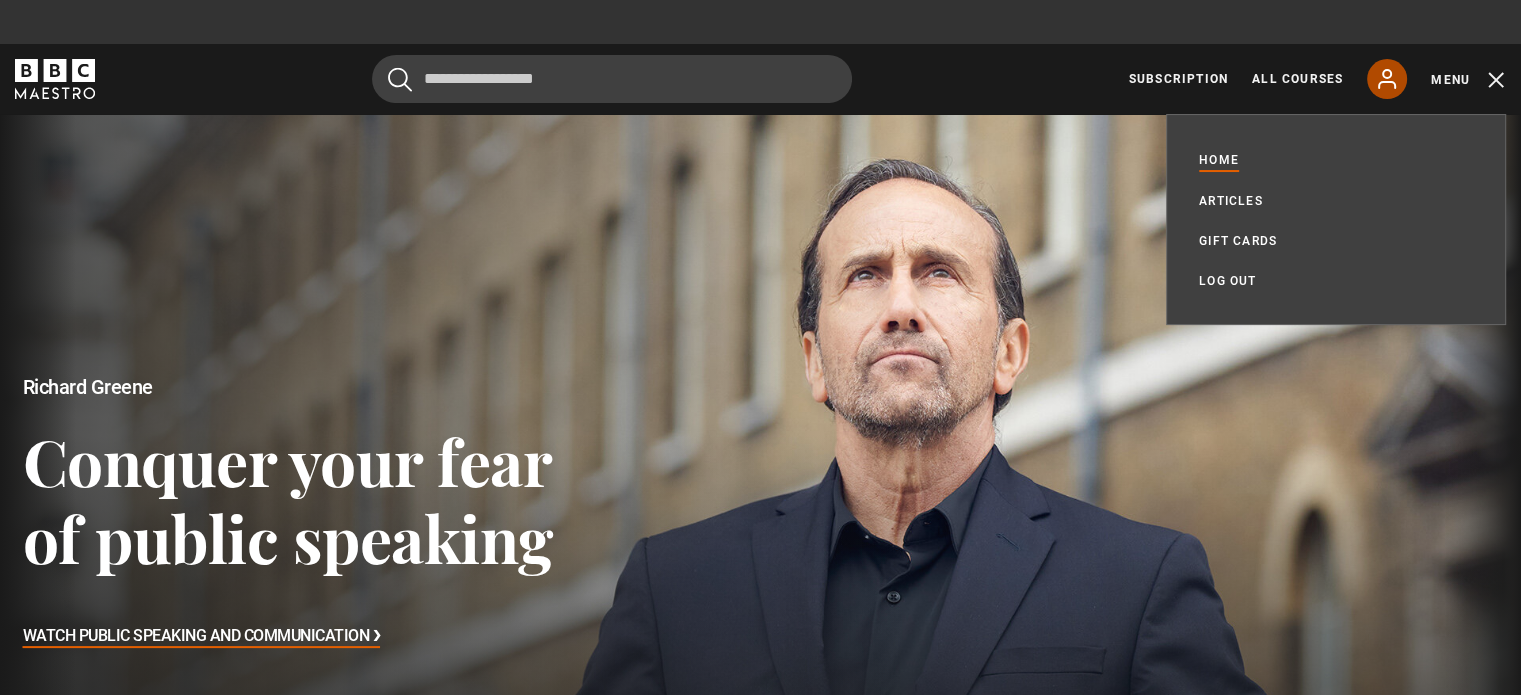 click on "My Account" at bounding box center (1387, 79) 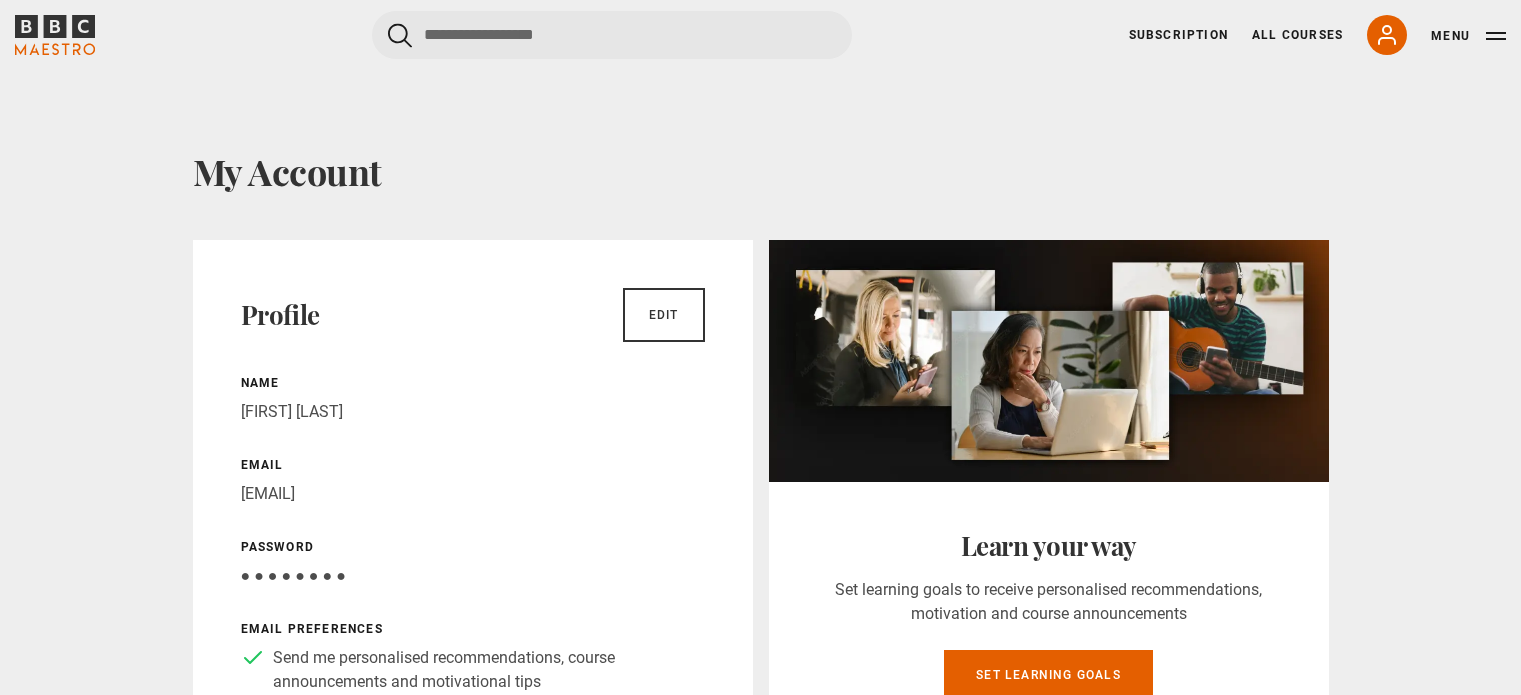 scroll, scrollTop: 0, scrollLeft: 0, axis: both 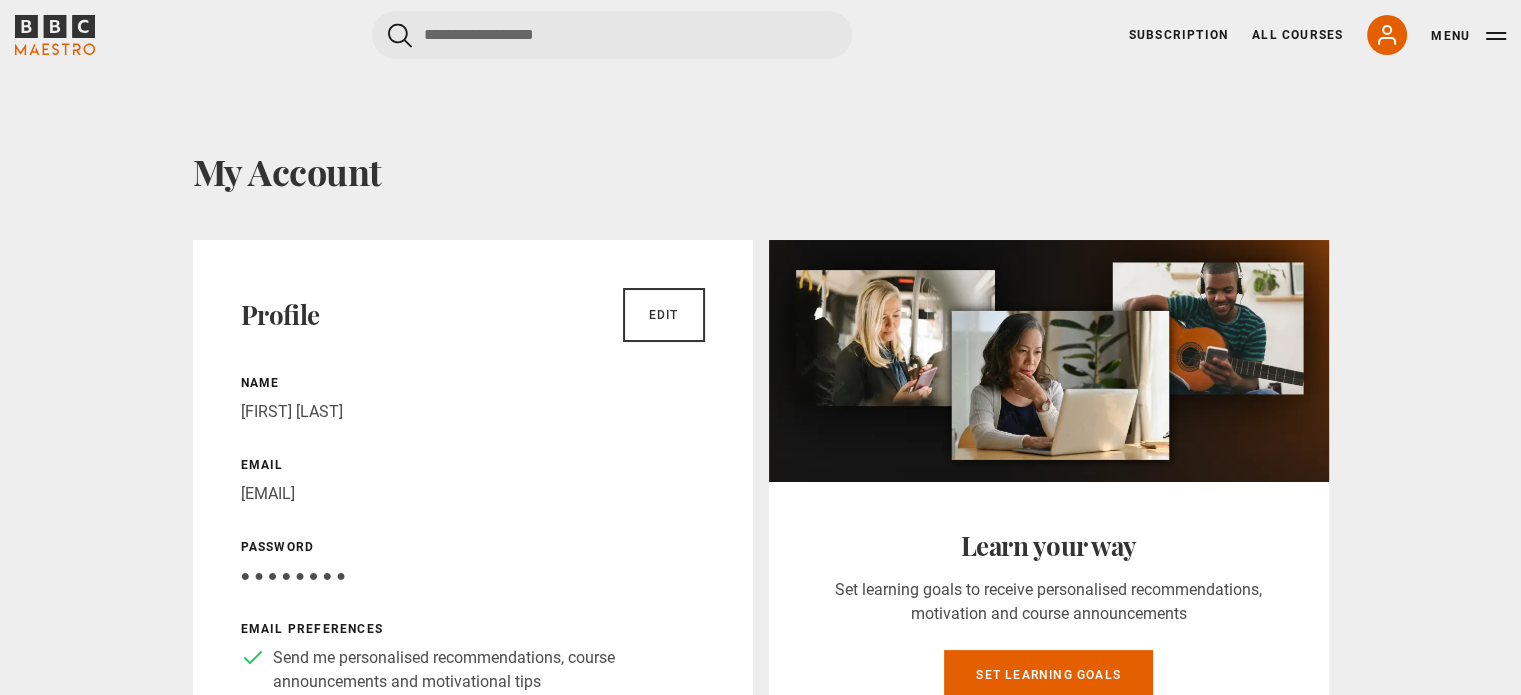 click on "My Account
Profile
Edit
Name
David Dahlin
Email
davidjanson@hotmail.com
Password
Your password is hidden
● ● ● ● ● ● ● ●
Email preferences
Send me personalised recommendations, course announcements and motivational tips
Learn your way
Set learning goals to receive personalised recommendations, motivation and course announcements
Set learning goals
Subscribe now to unlock all courses
Get every course and every lesson" at bounding box center [760, 822] 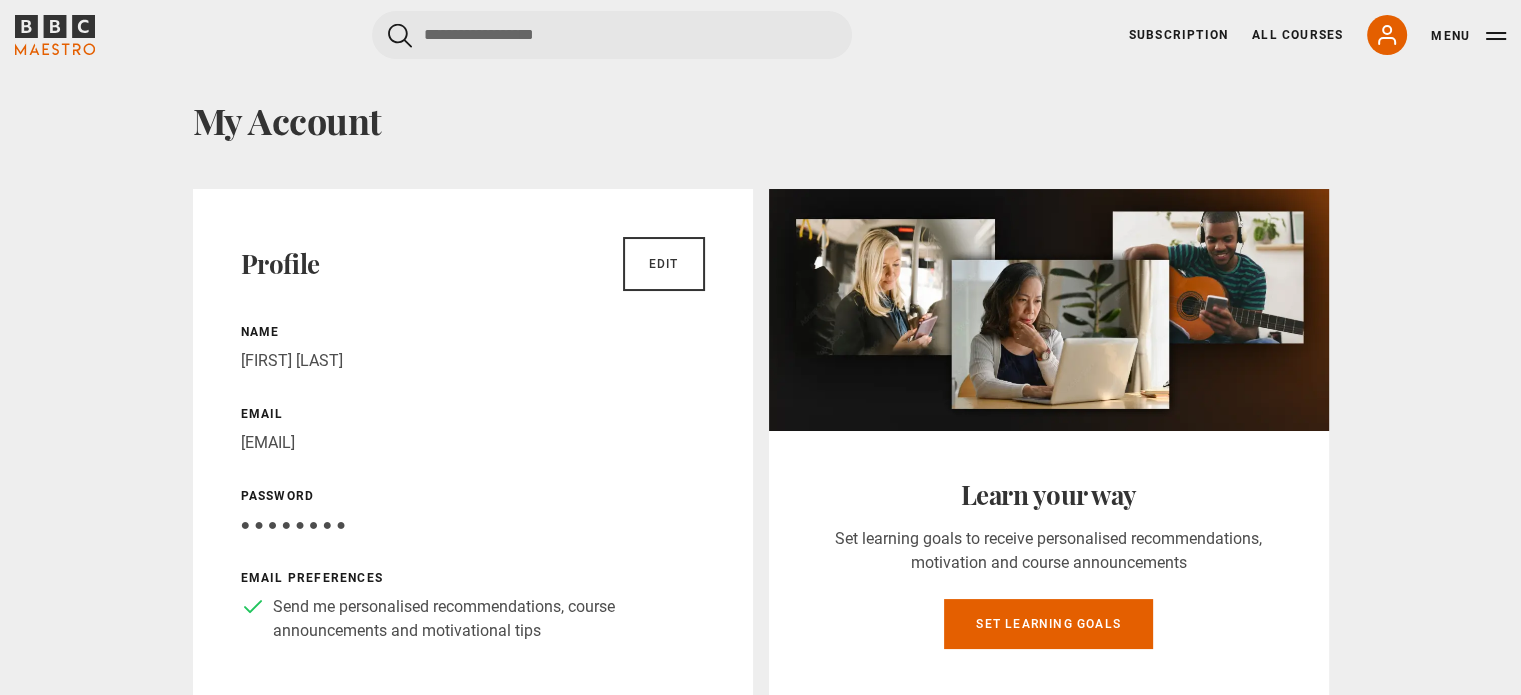 scroll, scrollTop: 0, scrollLeft: 0, axis: both 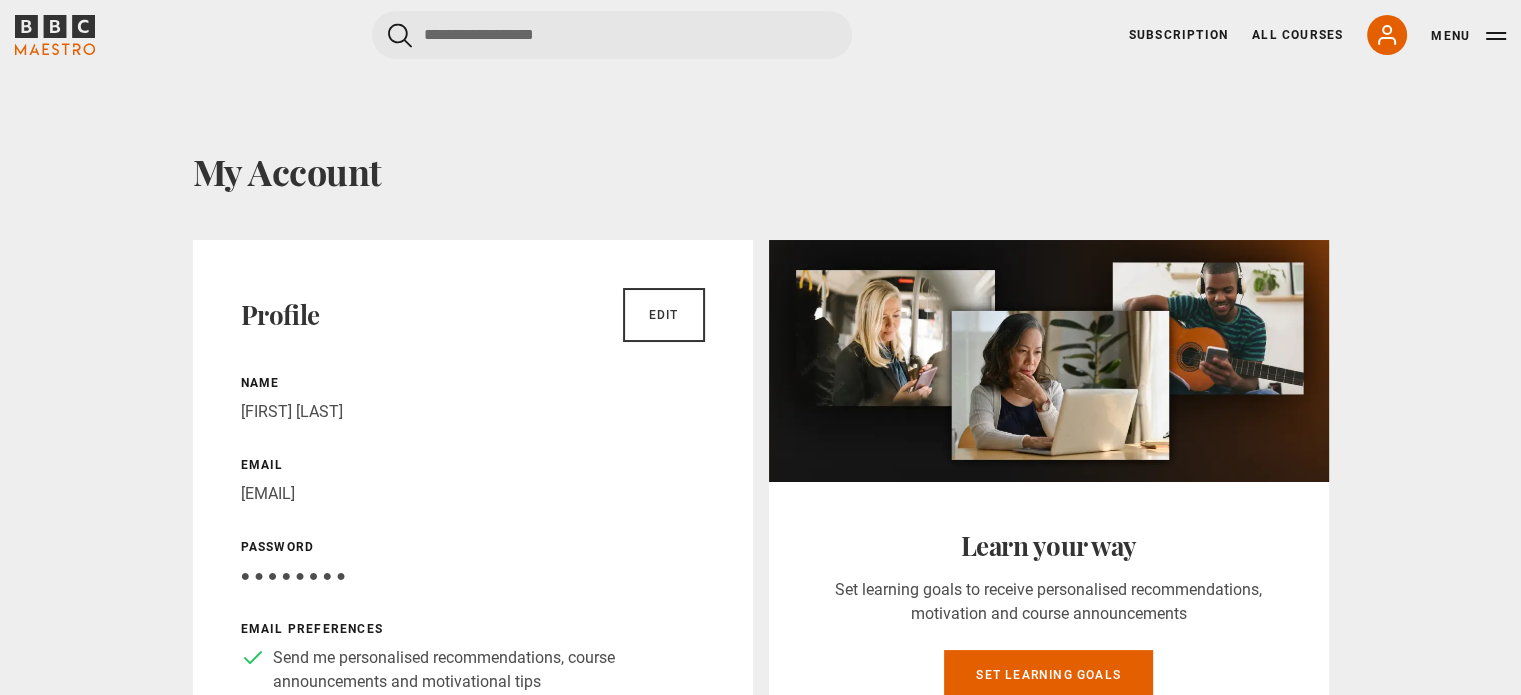 click 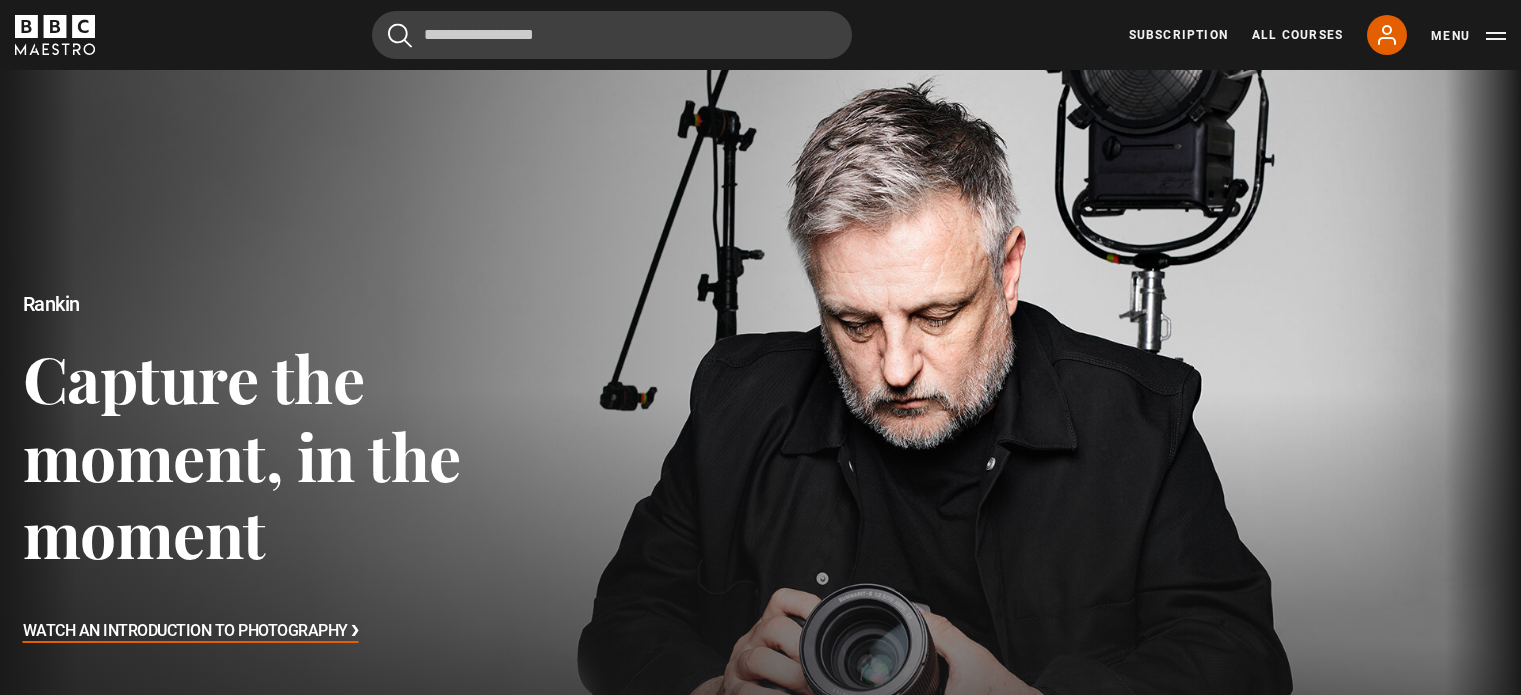 scroll, scrollTop: 0, scrollLeft: 0, axis: both 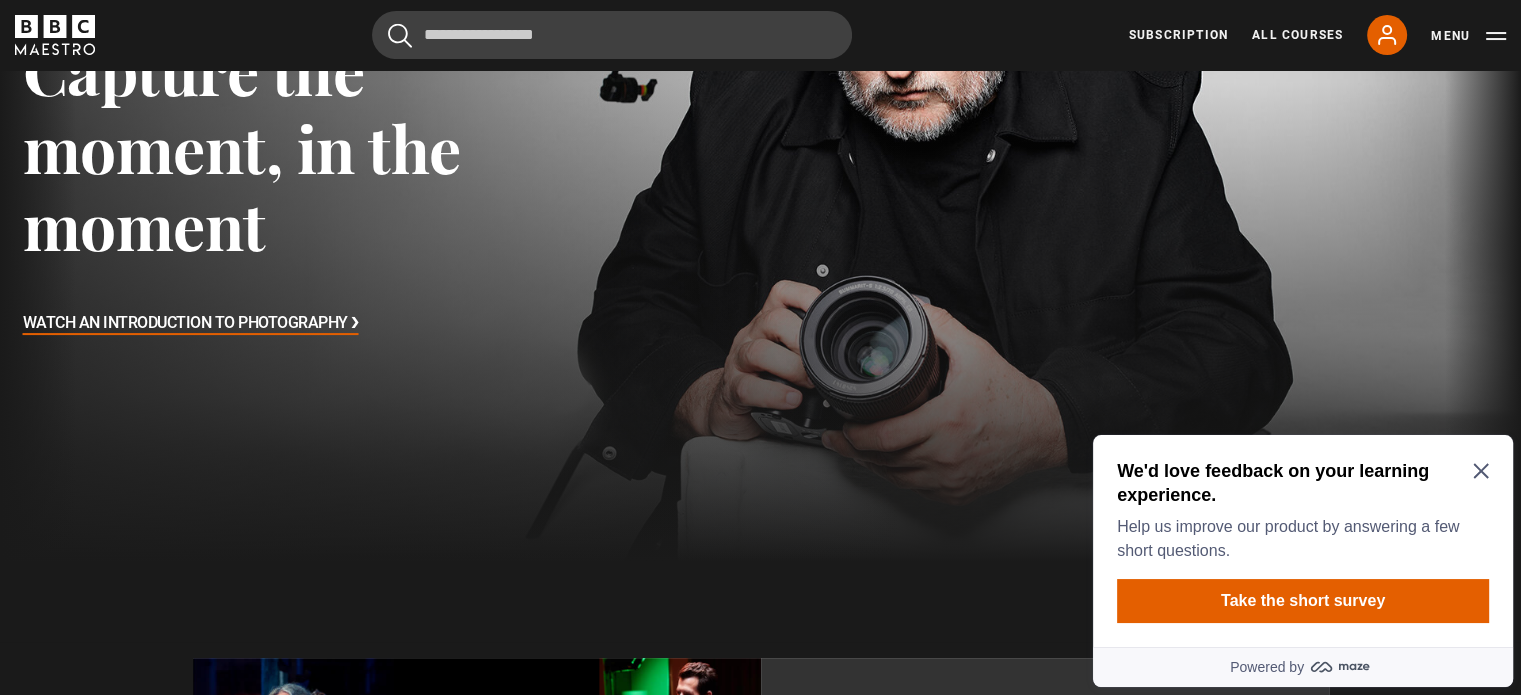 click 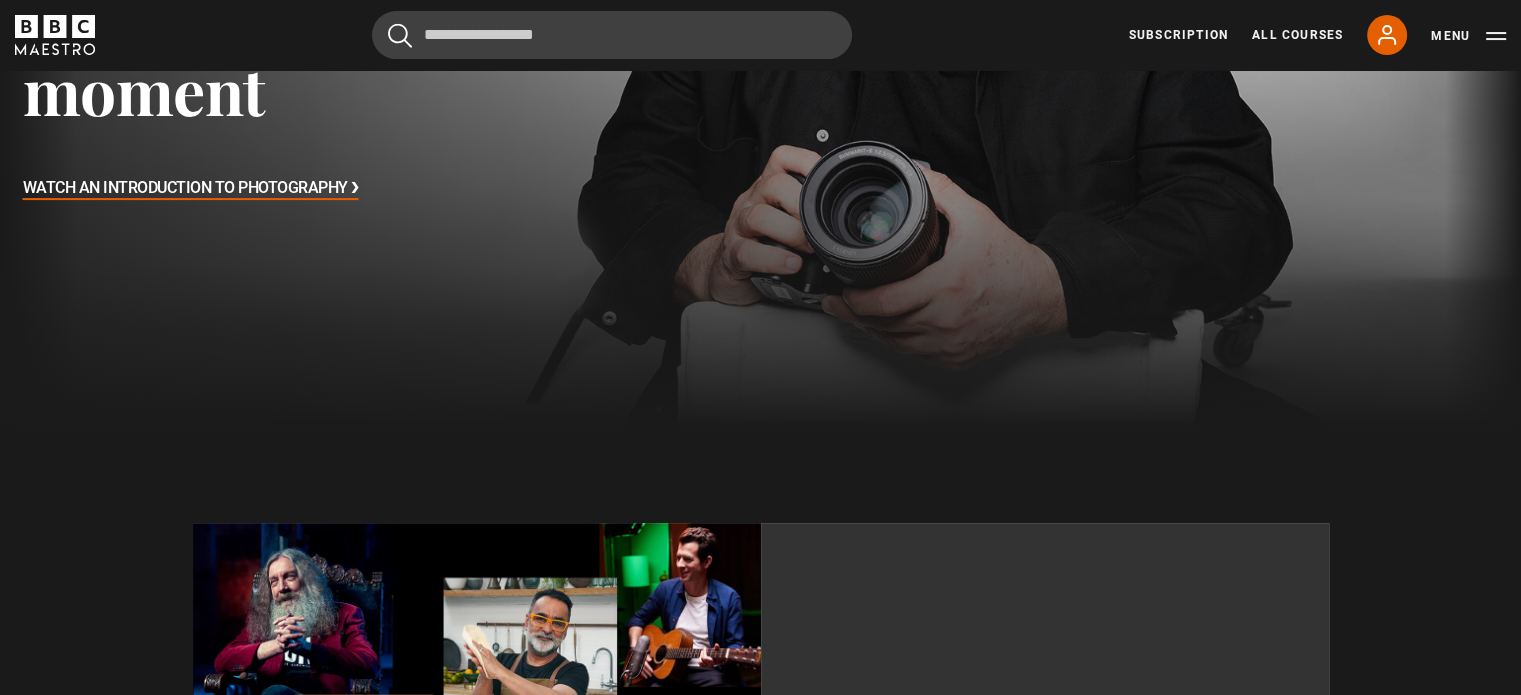 scroll, scrollTop: 444, scrollLeft: 0, axis: vertical 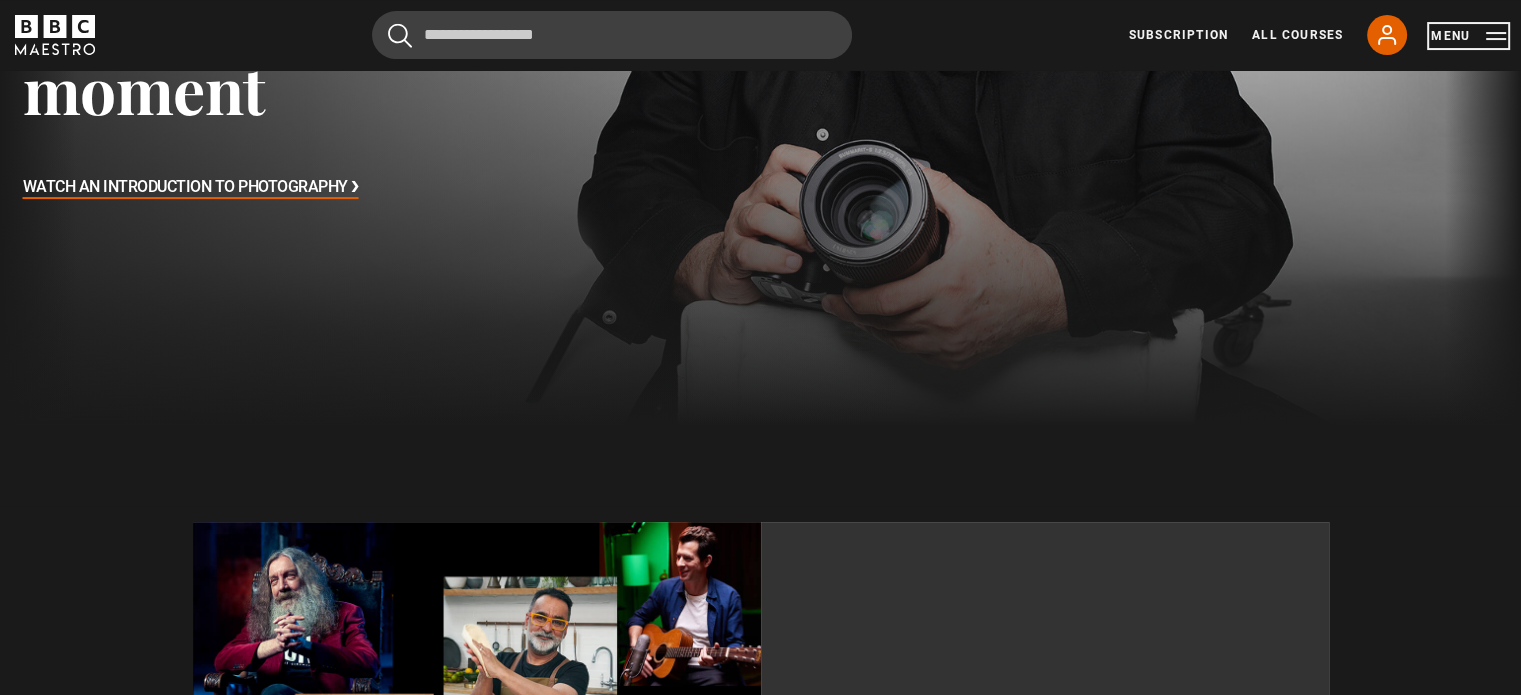 click on "Menu" at bounding box center [1468, 36] 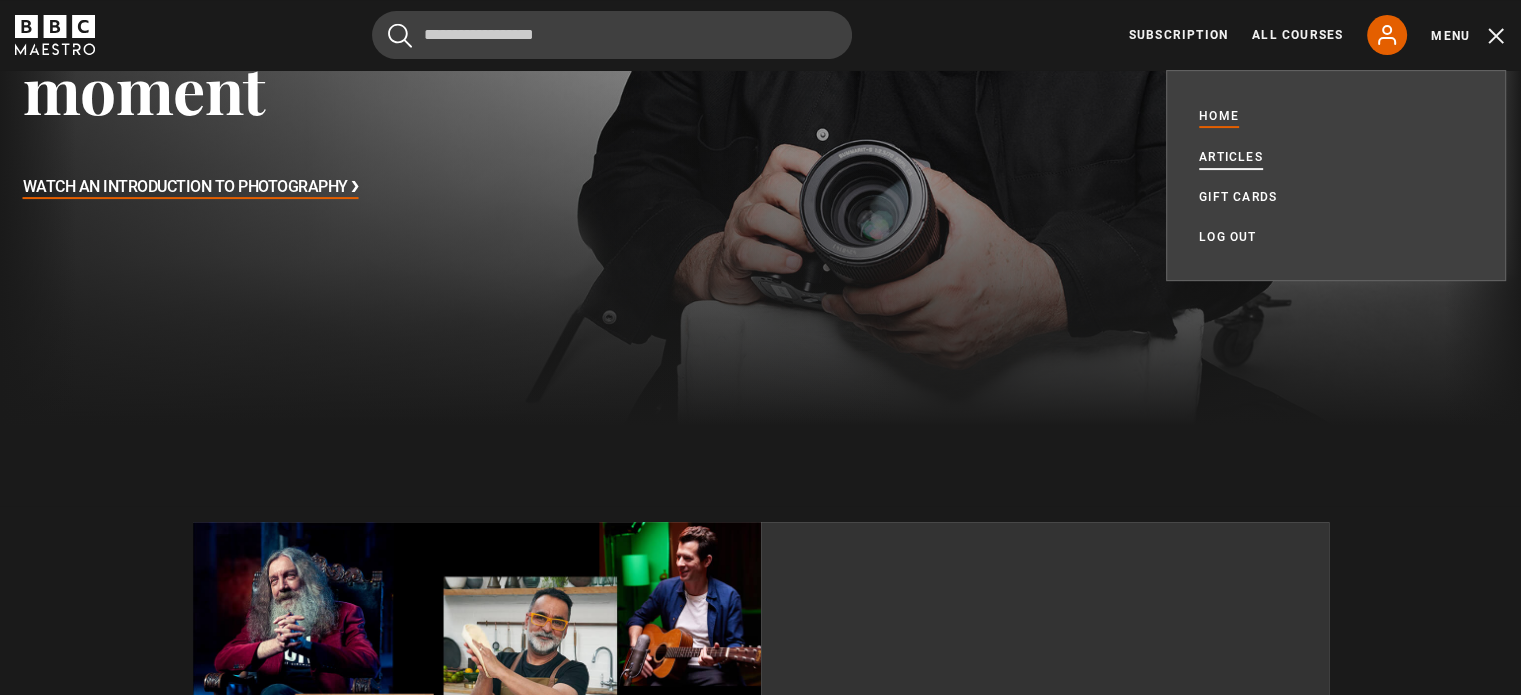 click on "Articles" at bounding box center (1231, 157) 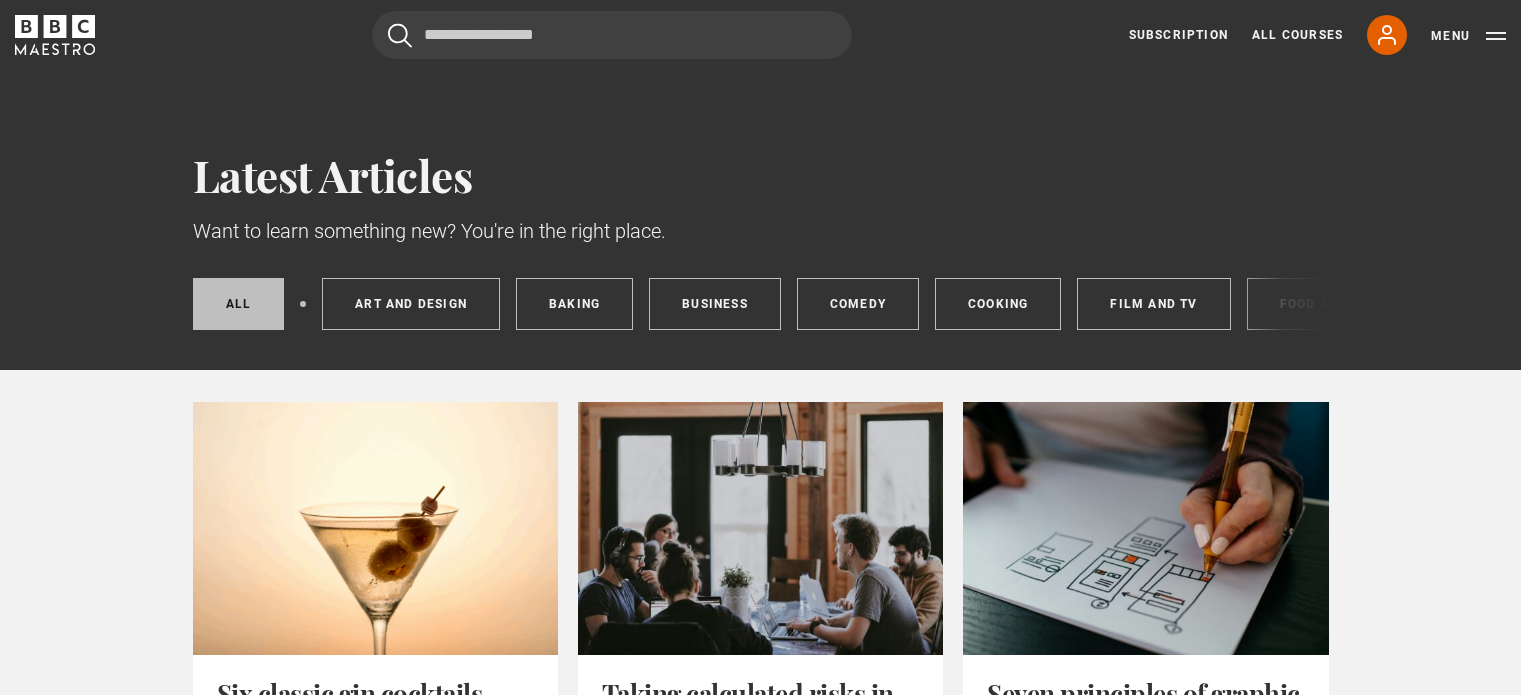 scroll, scrollTop: 0, scrollLeft: 0, axis: both 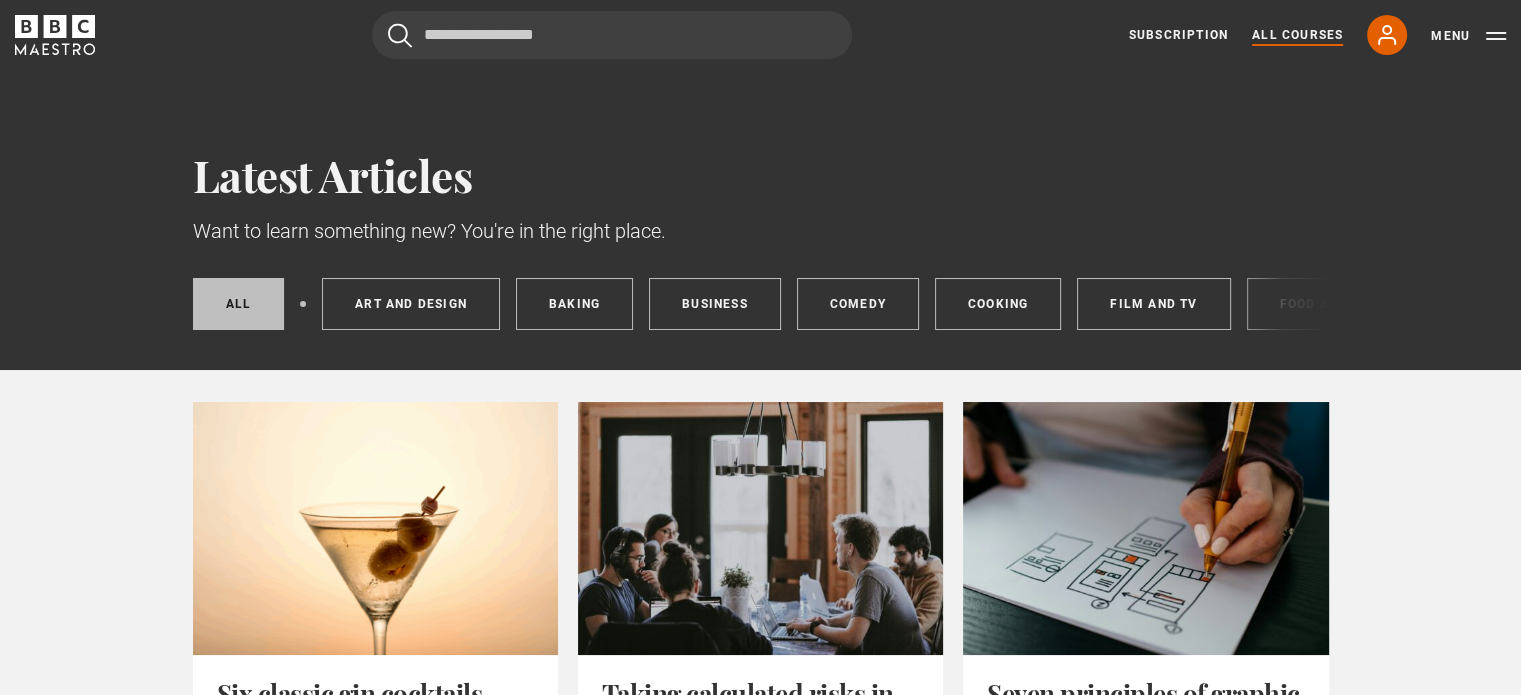 click on "All Courses" at bounding box center (1297, 35) 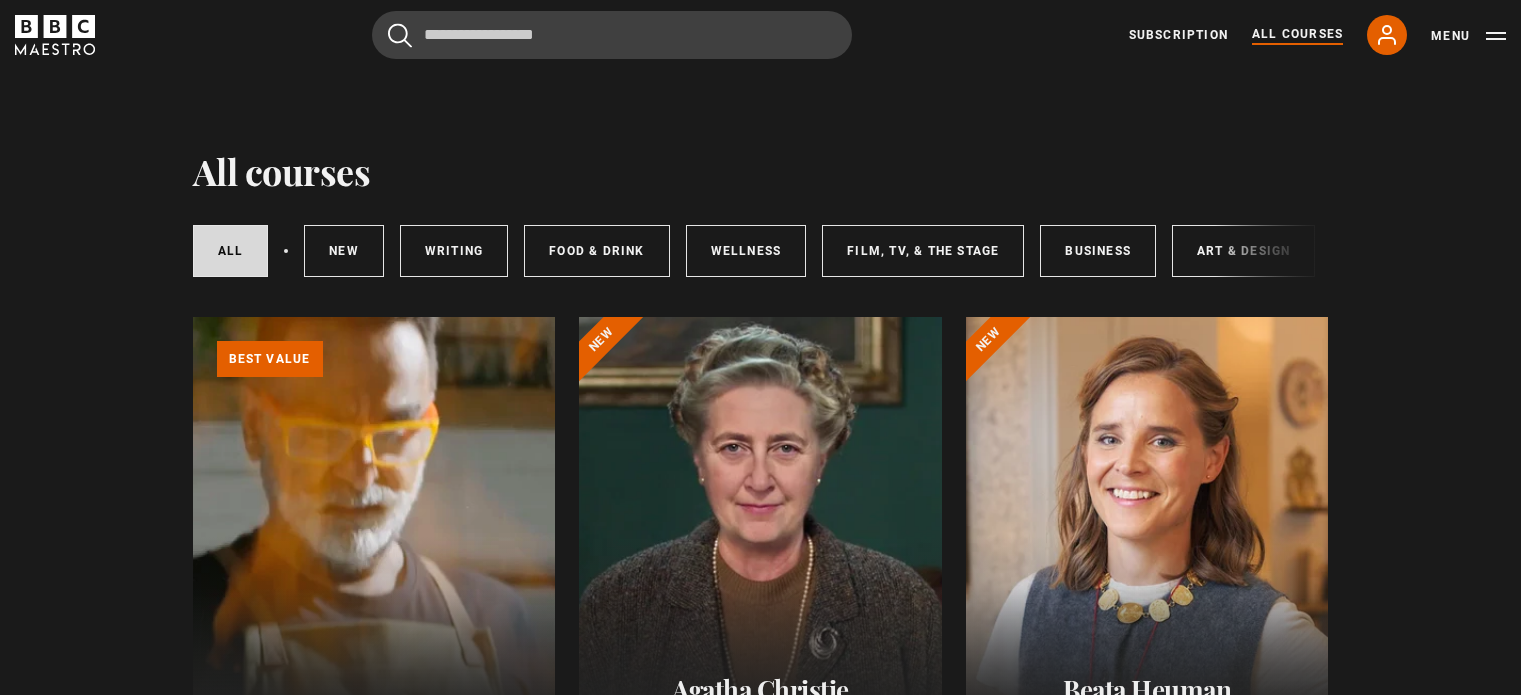 scroll, scrollTop: 0, scrollLeft: 0, axis: both 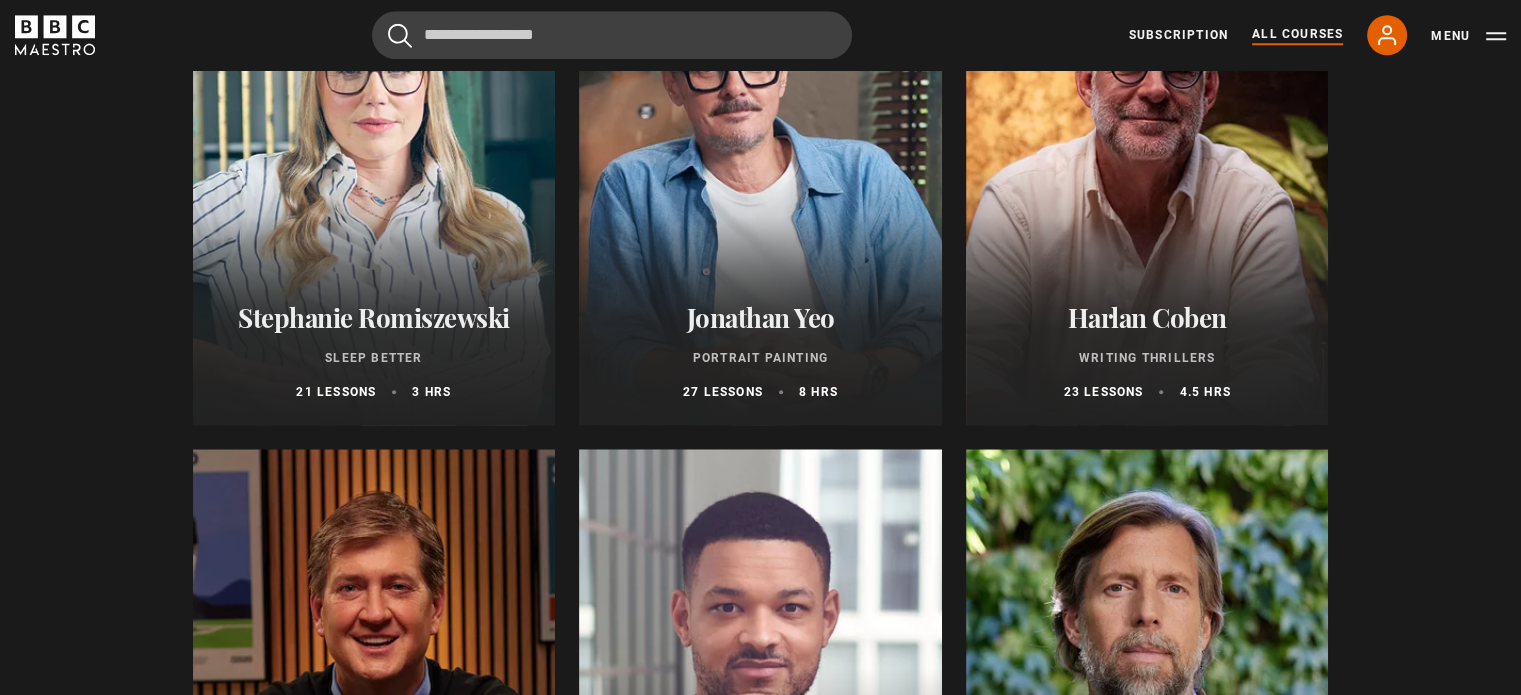 click on "Harlan Coben
Writing Thrillers
23 lessons
4.5 hrs" at bounding box center (1147, 351) 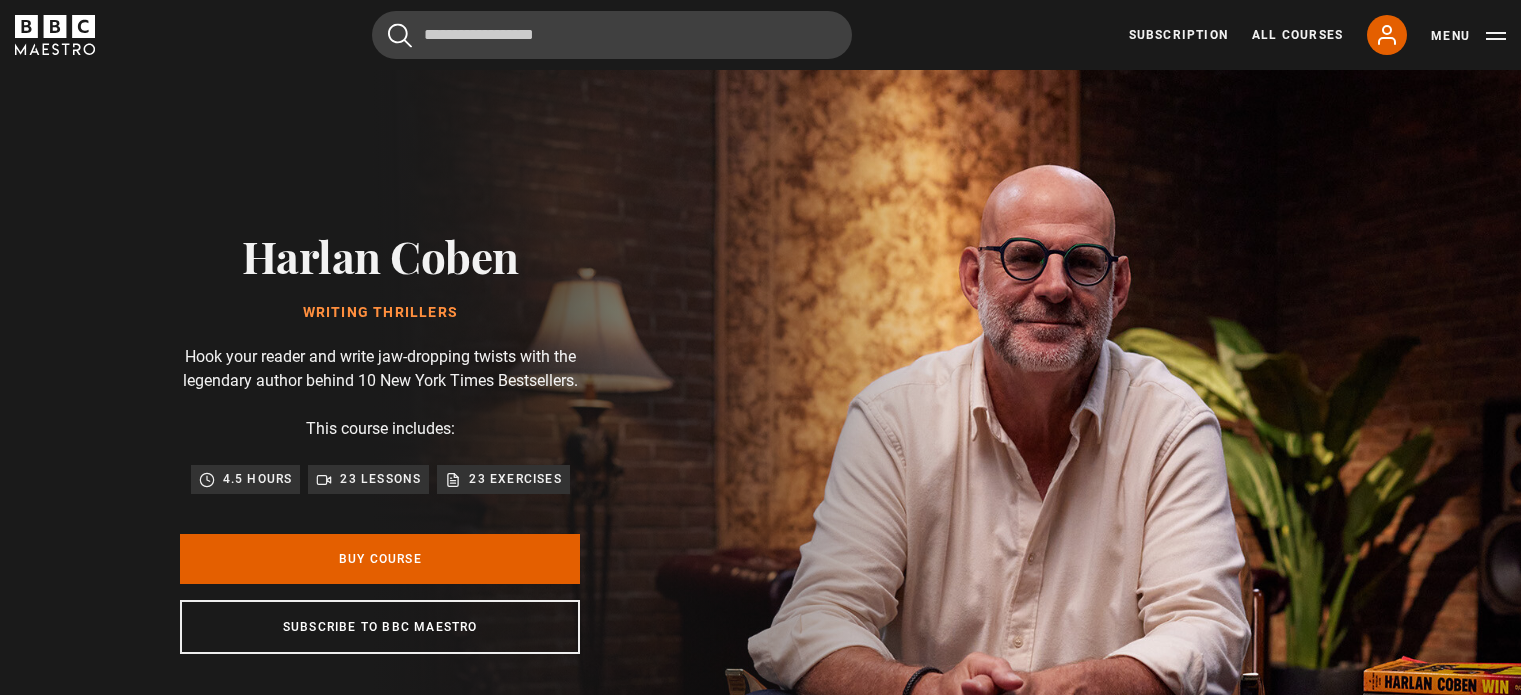 scroll, scrollTop: 0, scrollLeft: 0, axis: both 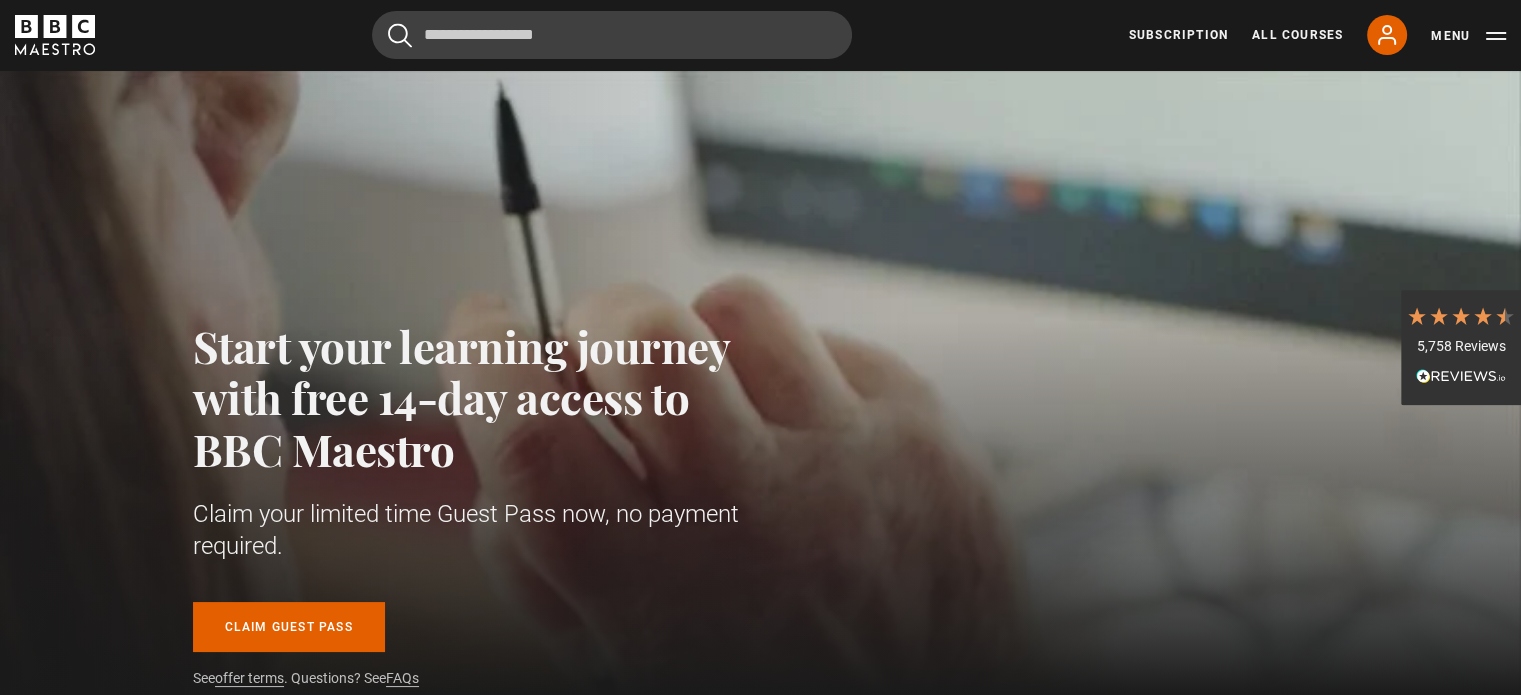 click on "Start your learning journey with free 14-day access to BBC Maestro
Claim your limited time Guest Pass now, no payment required.
Claim guest pass
See  offer terms . Questions? See  FAQs" at bounding box center (488, 504) 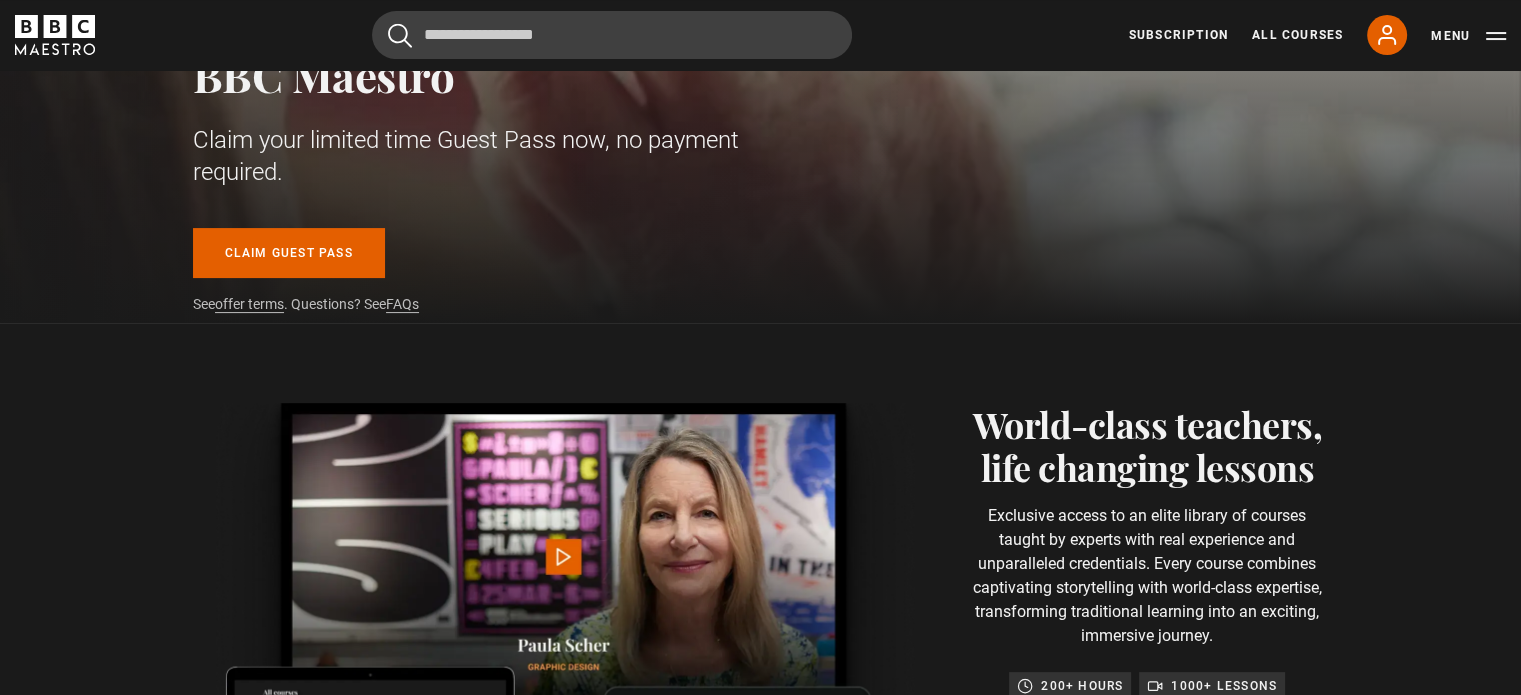 scroll, scrollTop: 380, scrollLeft: 0, axis: vertical 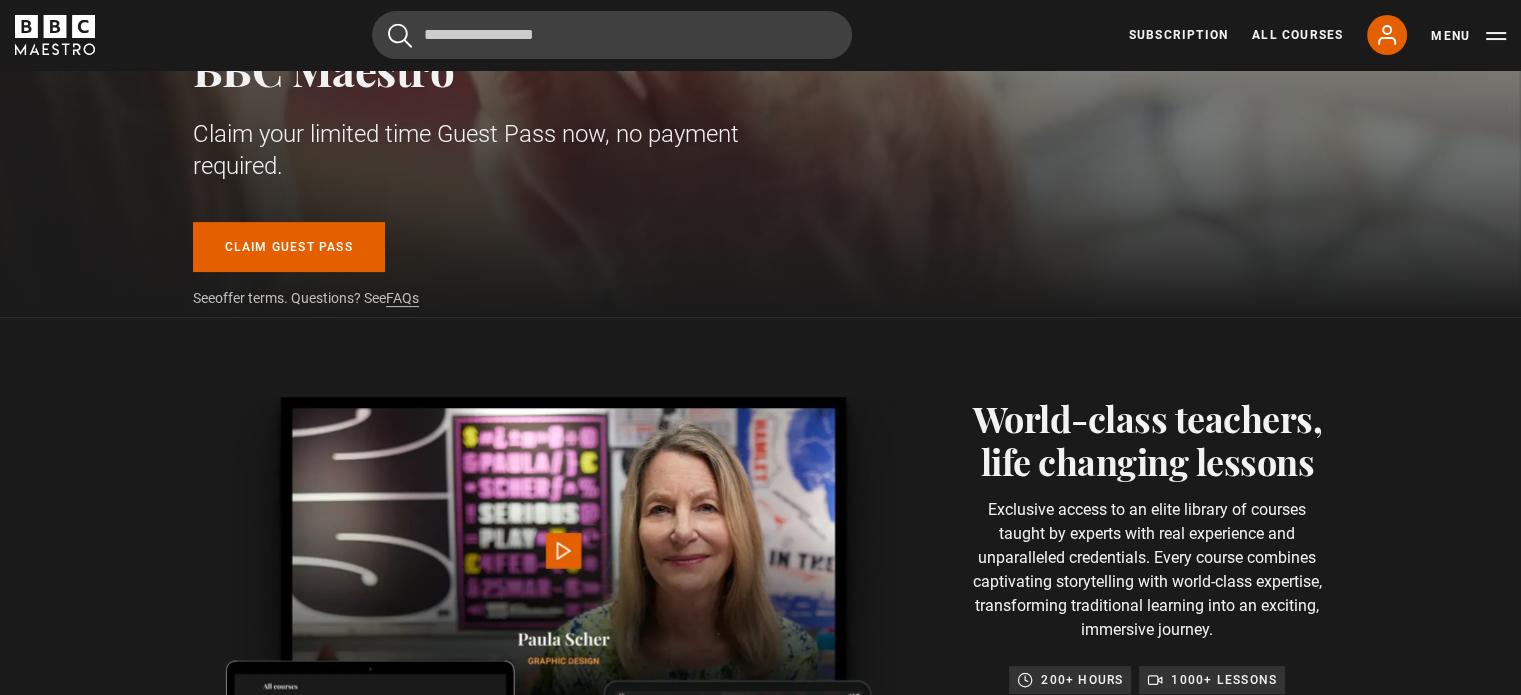 click on "offer terms" at bounding box center (249, 298) 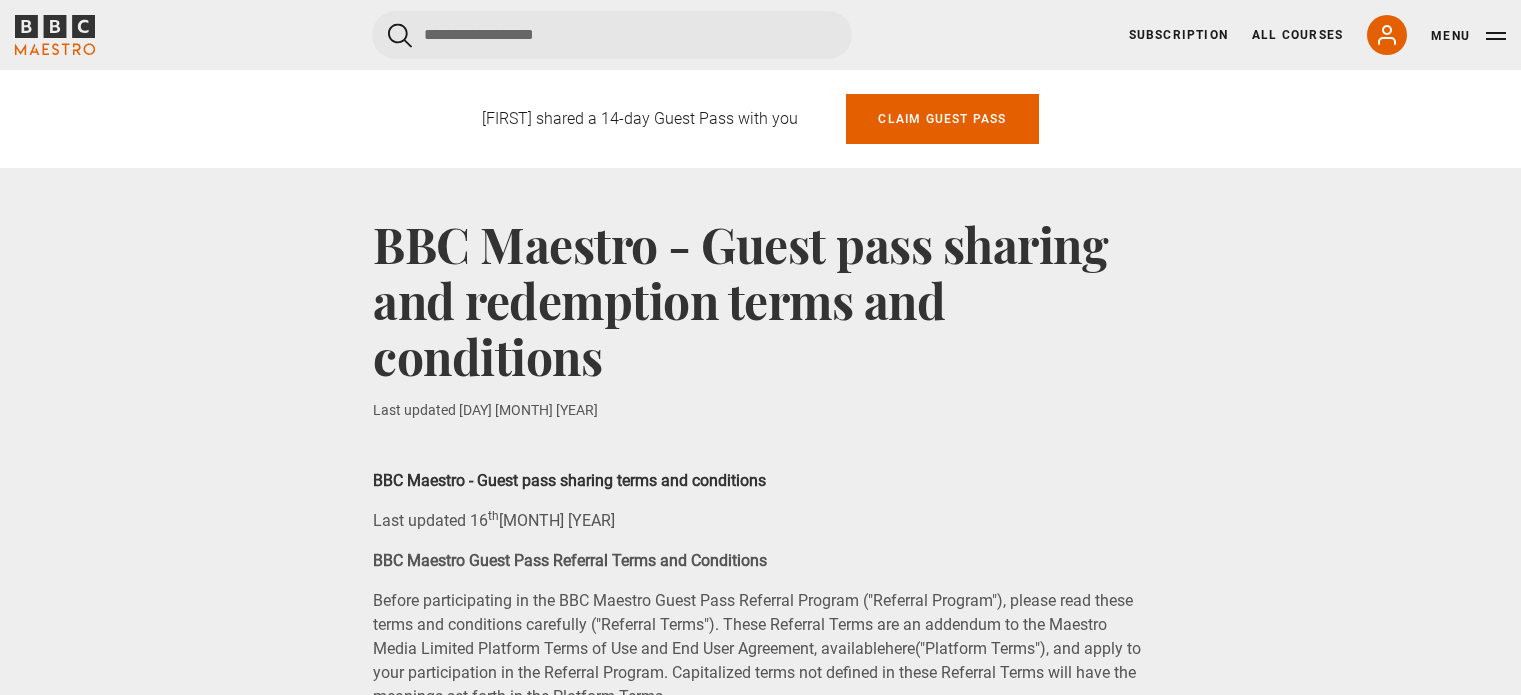 scroll, scrollTop: 0, scrollLeft: 0, axis: both 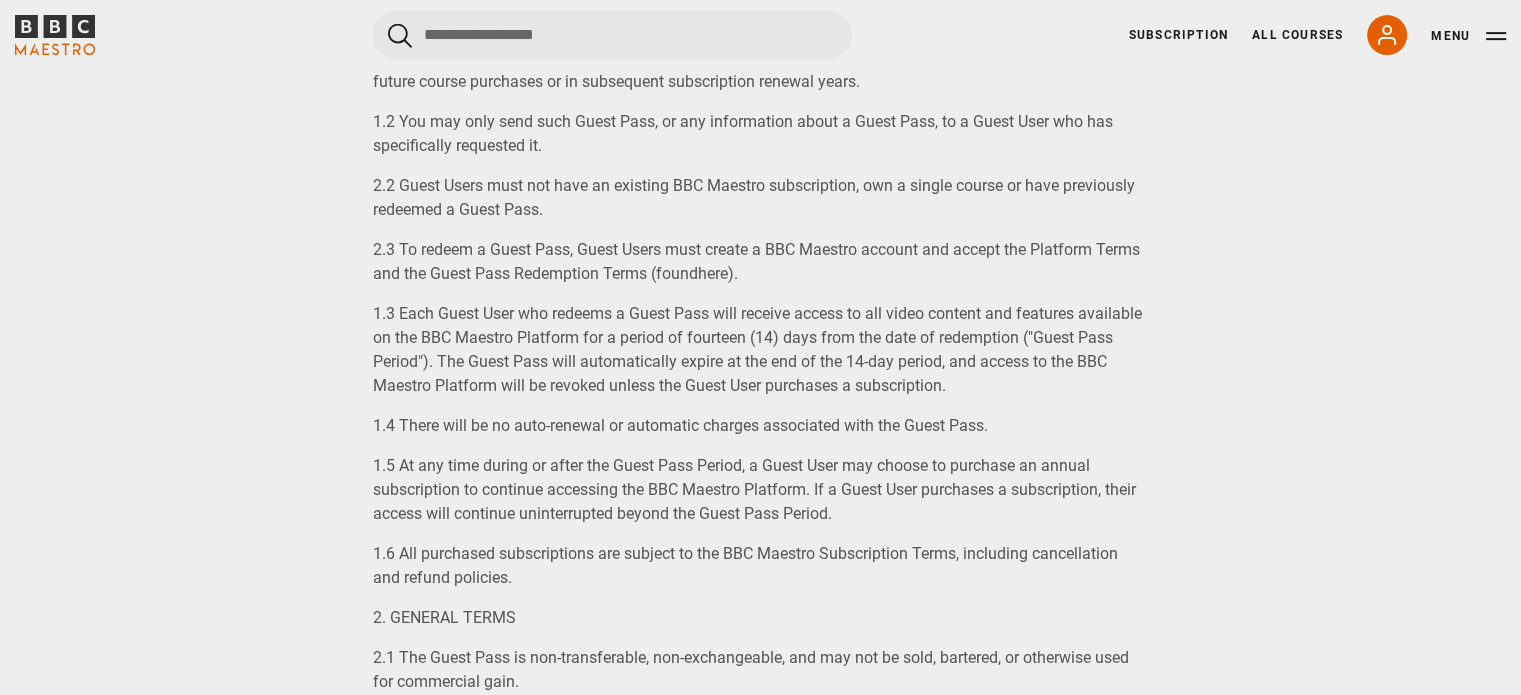 click on "1.3 Each Guest User who redeems a Guest Pass will receive access to all video content and features available on the BBC Maestro Platform for a period of fourteen (14) days from the date of redemption ("Guest Pass Period"). The Guest Pass will automatically expire at the end of the 14-day period, and access to the BBC Maestro Platform will be revoked unless the Guest User purchases a subscription." at bounding box center [757, 349] 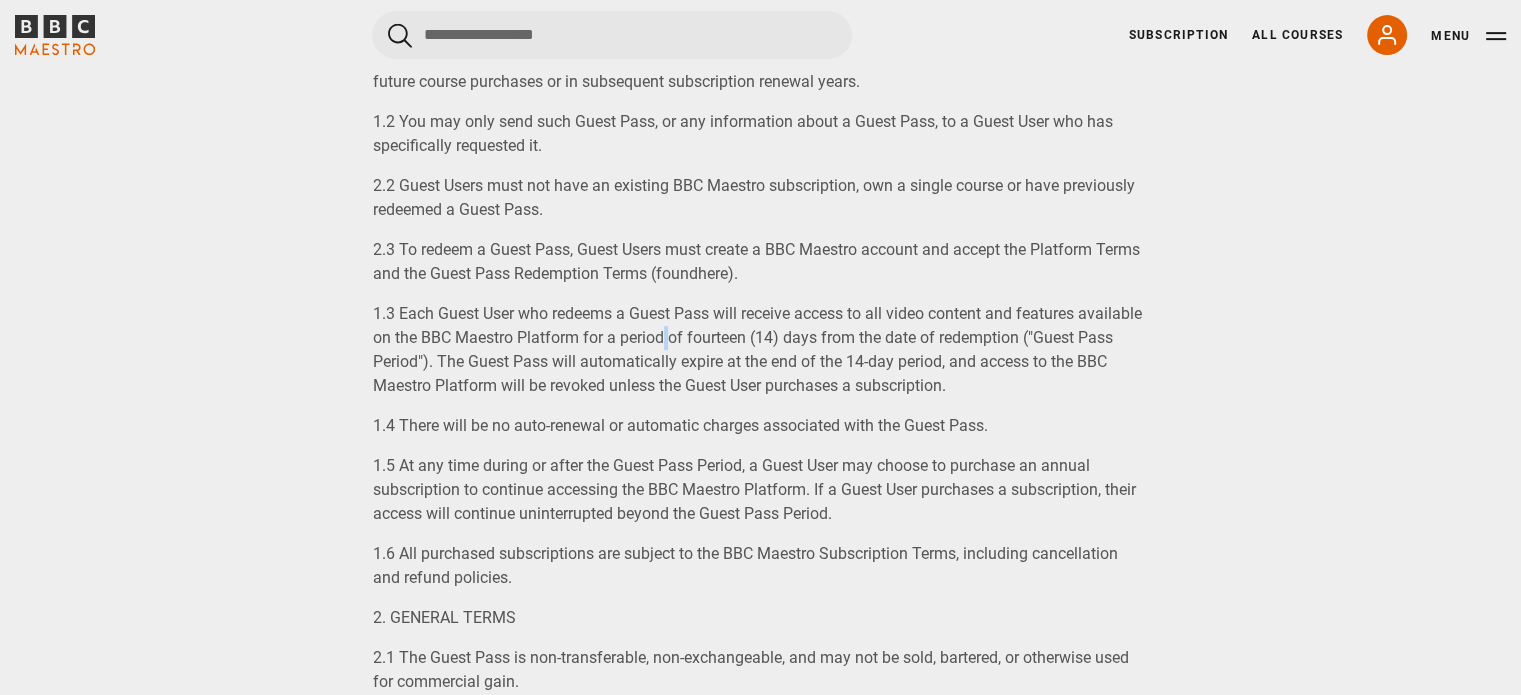 click on "1.3 Each Guest User who redeems a Guest Pass will receive access to all video content and features available on the BBC Maestro Platform for a period of fourteen (14) days from the date of redemption ("Guest Pass Period"). The Guest Pass will automatically expire at the end of the 14-day period, and access to the BBC Maestro Platform will be revoked unless the Guest User purchases a subscription." at bounding box center [757, 349] 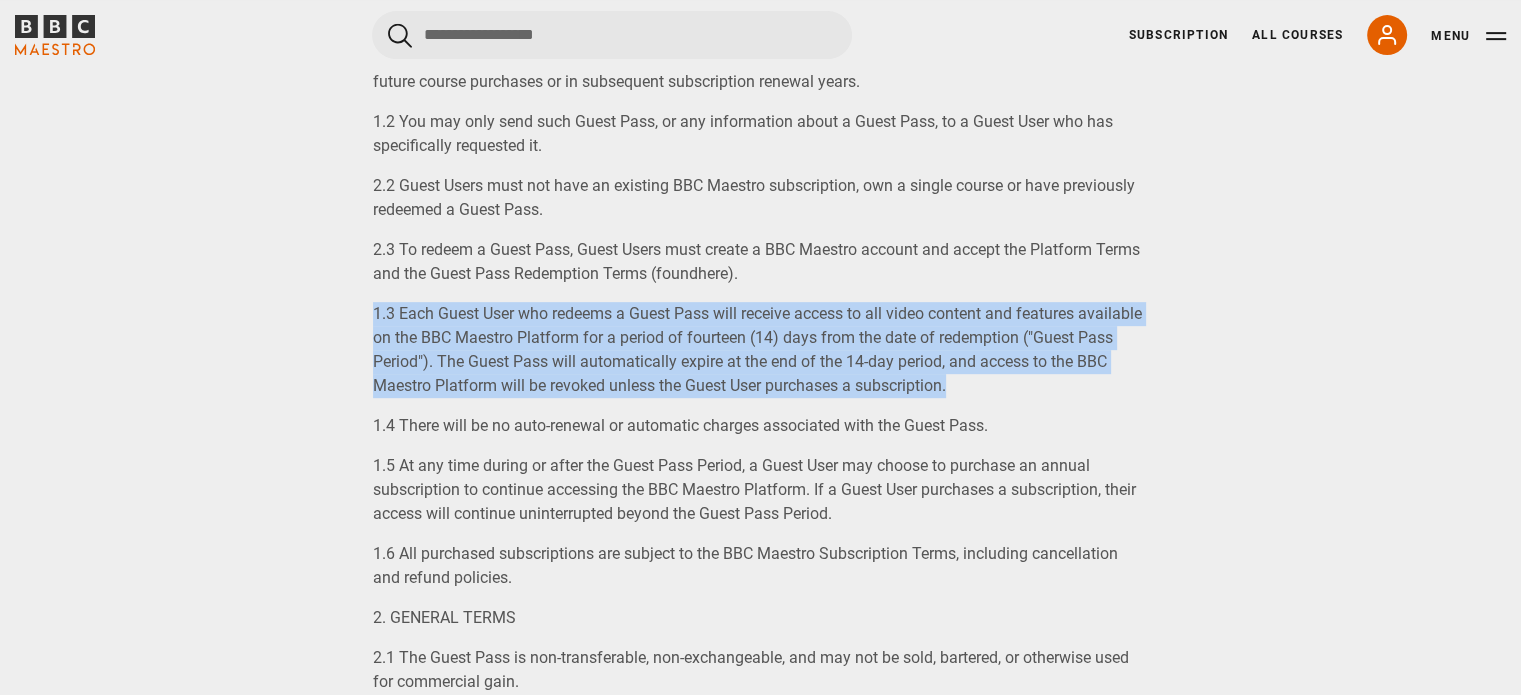 click on "1.3 Each Guest User who redeems a Guest Pass will receive access to all video content and features available on the BBC Maestro Platform for a period of fourteen (14) days from the date of redemption ("Guest Pass Period"). The Guest Pass will automatically expire at the end of the 14-day period, and access to the BBC Maestro Platform will be revoked unless the Guest User purchases a subscription." at bounding box center [757, 349] 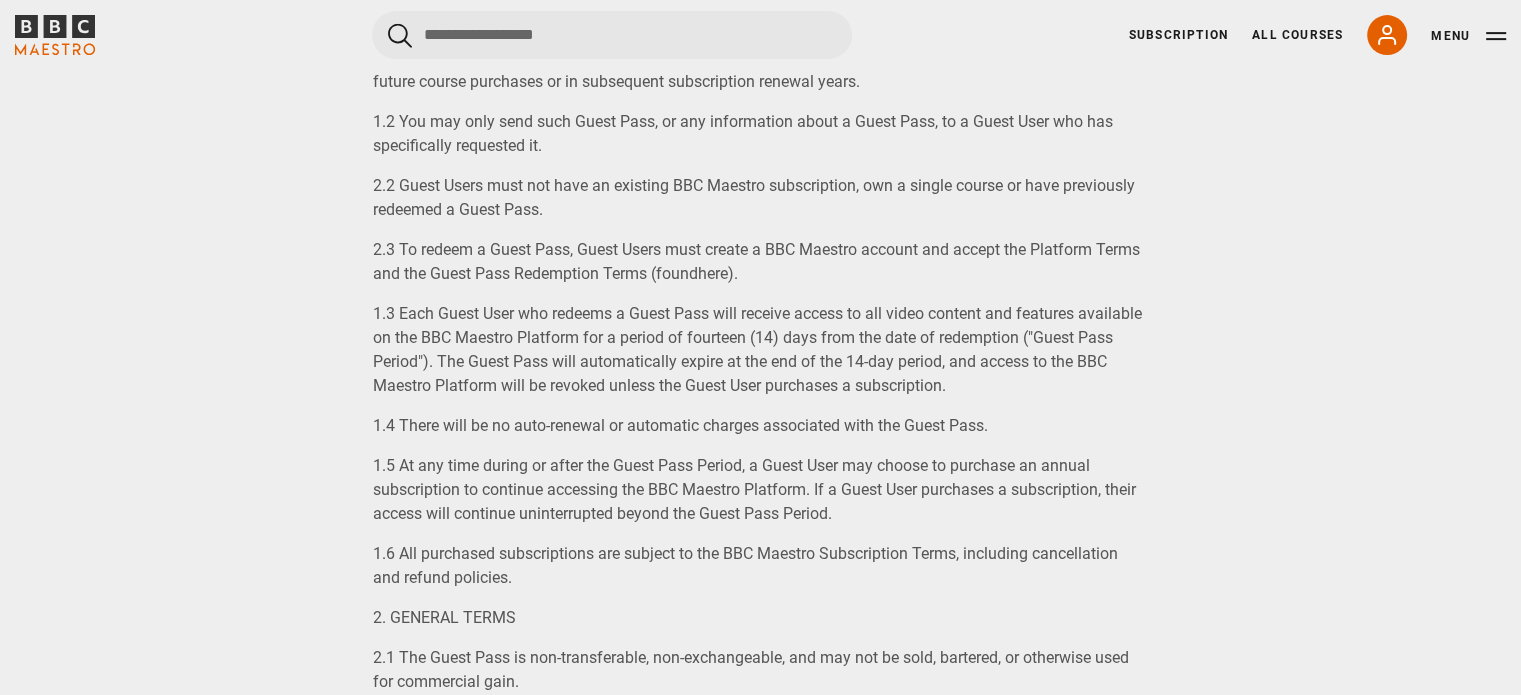 click on "1.3 Each Guest User who redeems a Guest Pass will receive access to all video content and features available on the BBC Maestro Platform for a period of fourteen (14) days from the date of redemption ("Guest Pass Period"). The Guest Pass will automatically expire at the end of the 14-day period, and access to the BBC Maestro Platform will be revoked unless the Guest User purchases a subscription." at bounding box center (760, 350) 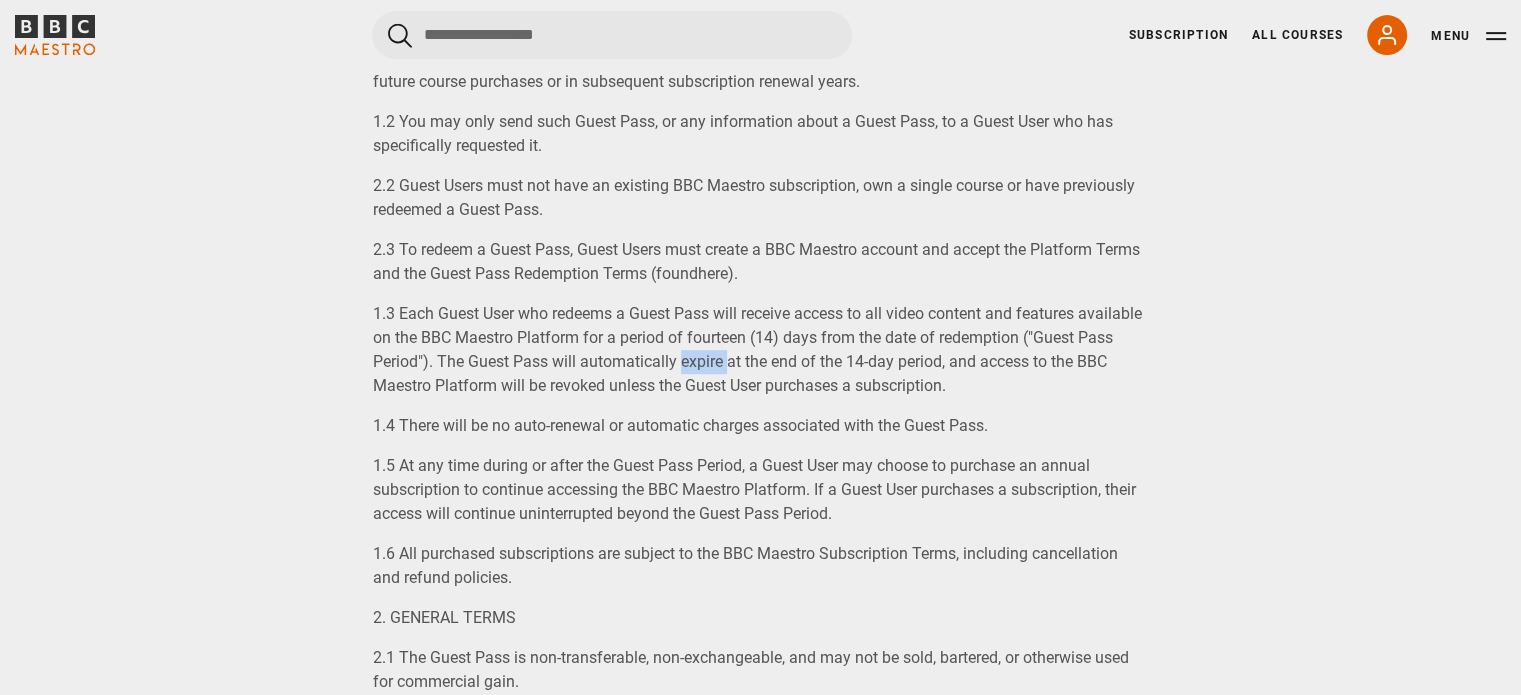 click on "1.3 Each Guest User who redeems a Guest Pass will receive access to all video content and features available on the BBC Maestro Platform for a period of fourteen (14) days from the date of redemption ("Guest Pass Period"). The Guest Pass will automatically expire at the end of the 14-day period, and access to the BBC Maestro Platform will be revoked unless the Guest User purchases a subscription." at bounding box center (760, 350) 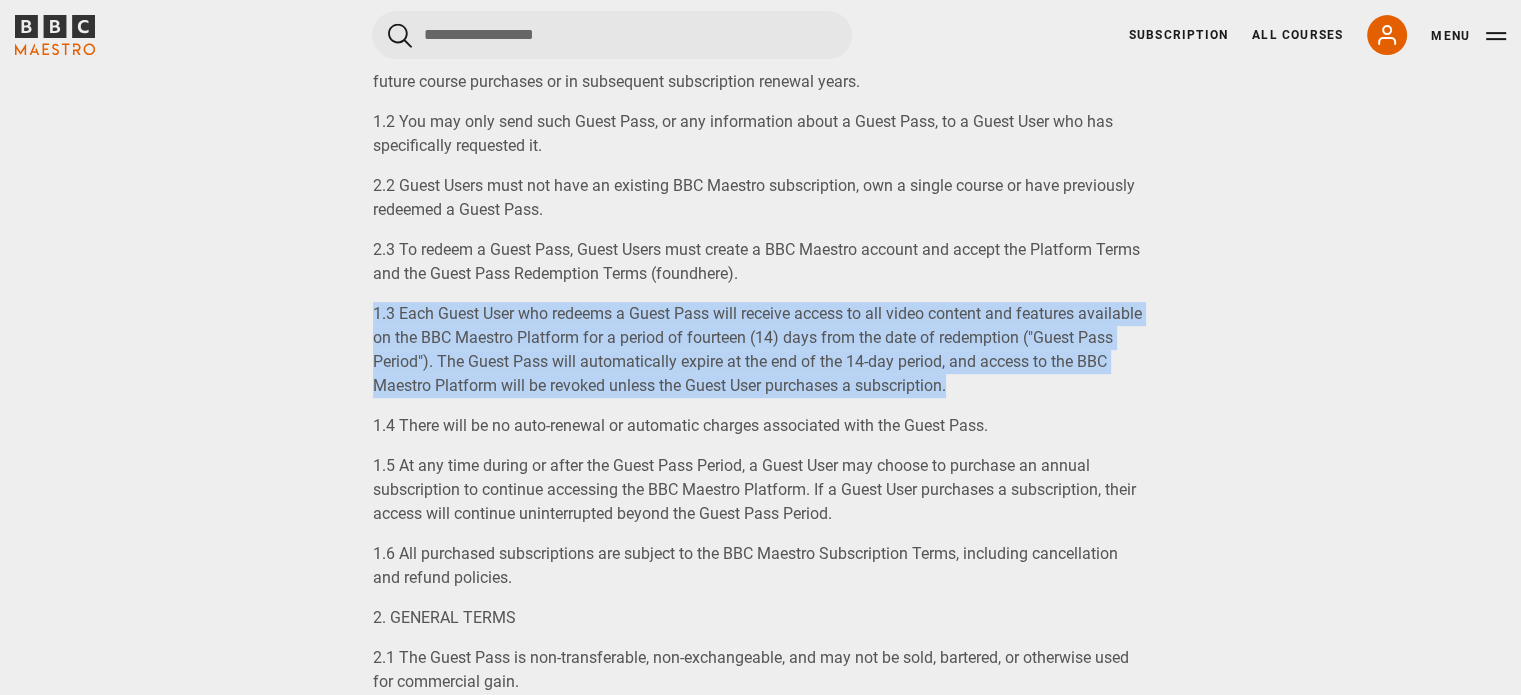 click on "1.3 Each Guest User who redeems a Guest Pass will receive access to all video content and features available on the BBC Maestro Platform for a period of fourteen (14) days from the date of redemption ("Guest Pass Period"). The Guest Pass will automatically expire at the end of the 14-day period, and access to the BBC Maestro Platform will be revoked unless the Guest User purchases a subscription." at bounding box center [760, 350] 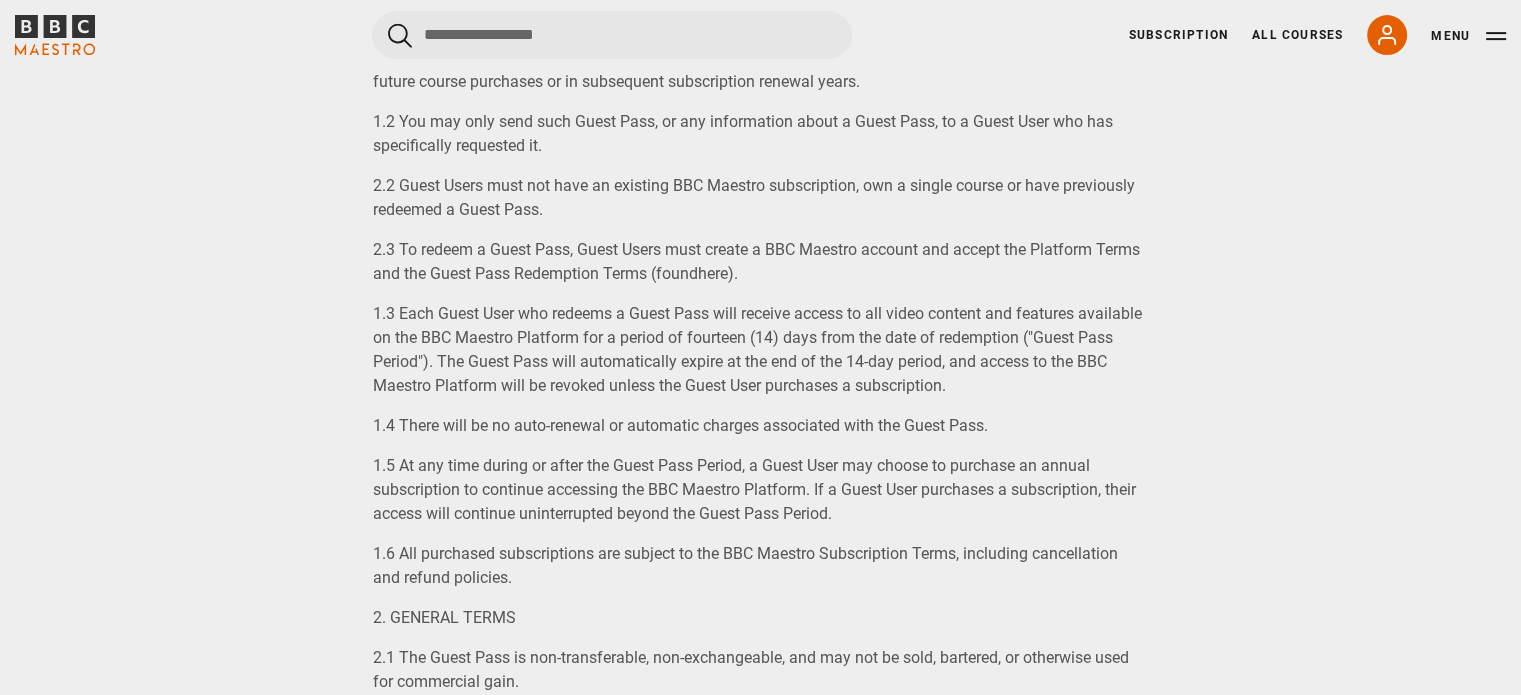 click on "1.4 There will be no auto-renewal or automatic charges associated with the Guest Pass." at bounding box center [680, 425] 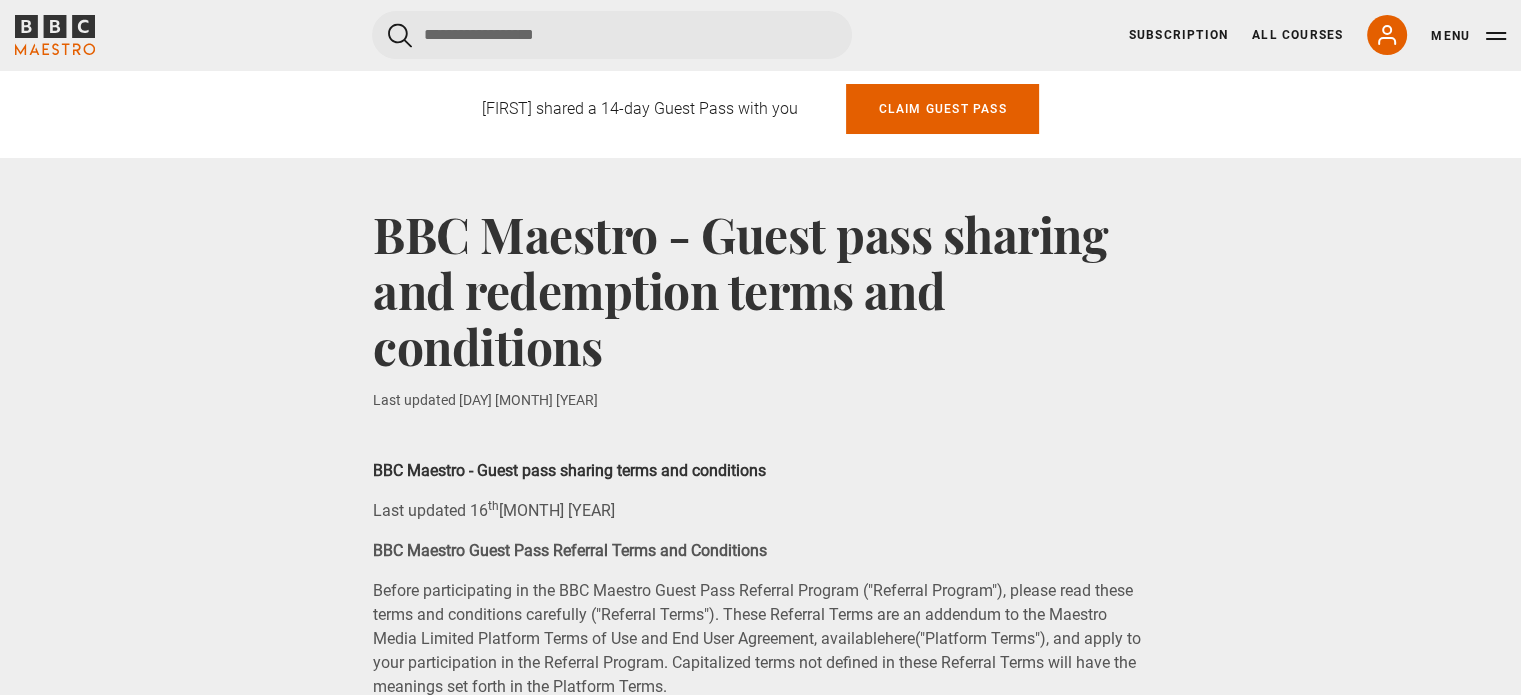 scroll, scrollTop: 15, scrollLeft: 0, axis: vertical 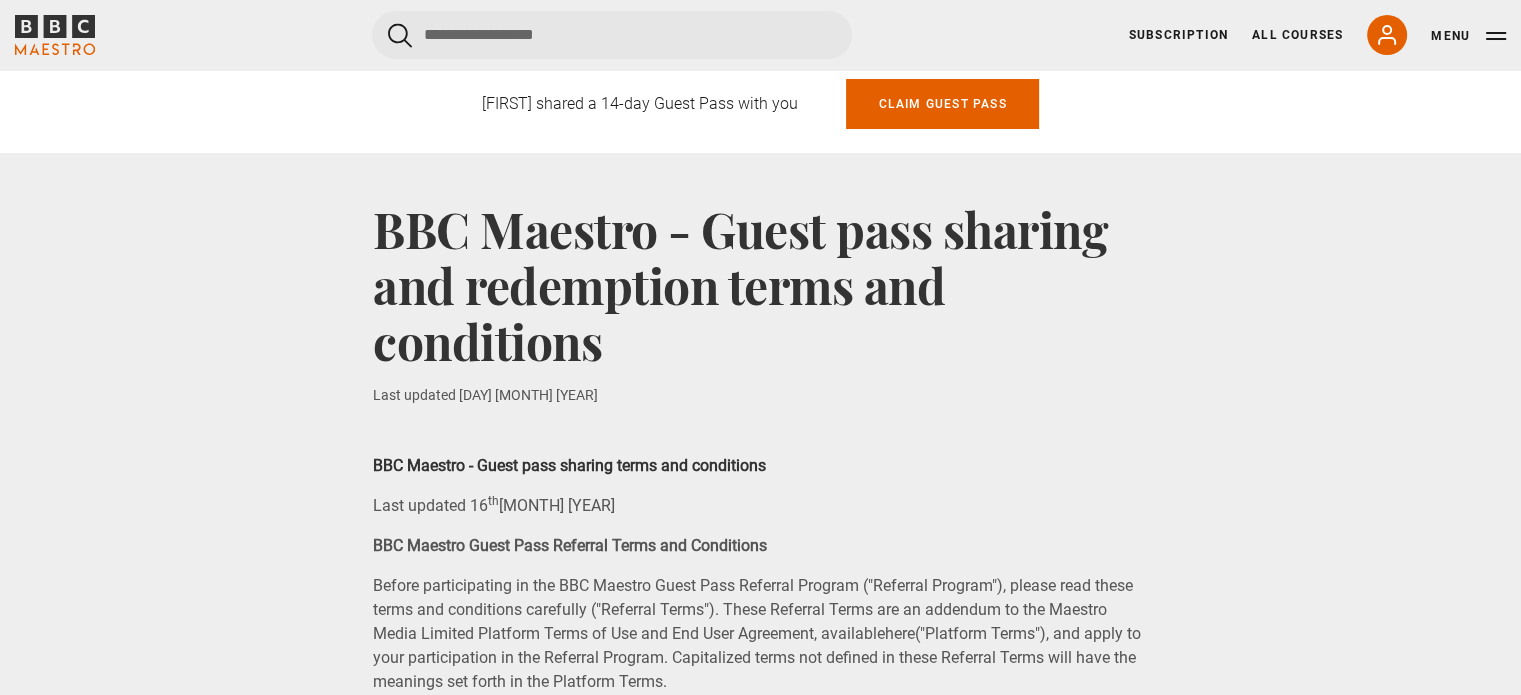click on "Trevor shared a 14-day Guest Pass with you
Claim guest pass" at bounding box center [760, 104] 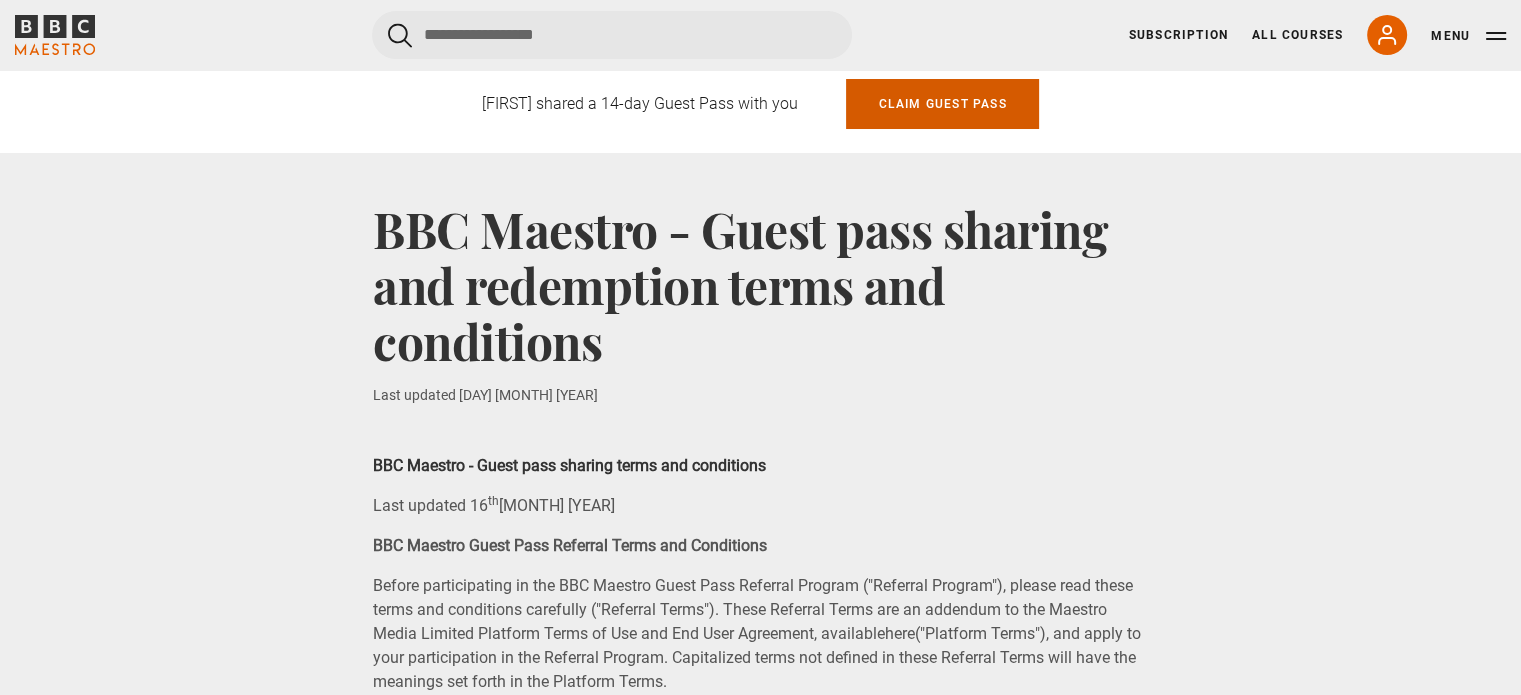 click on "Claim guest pass" at bounding box center [942, 104] 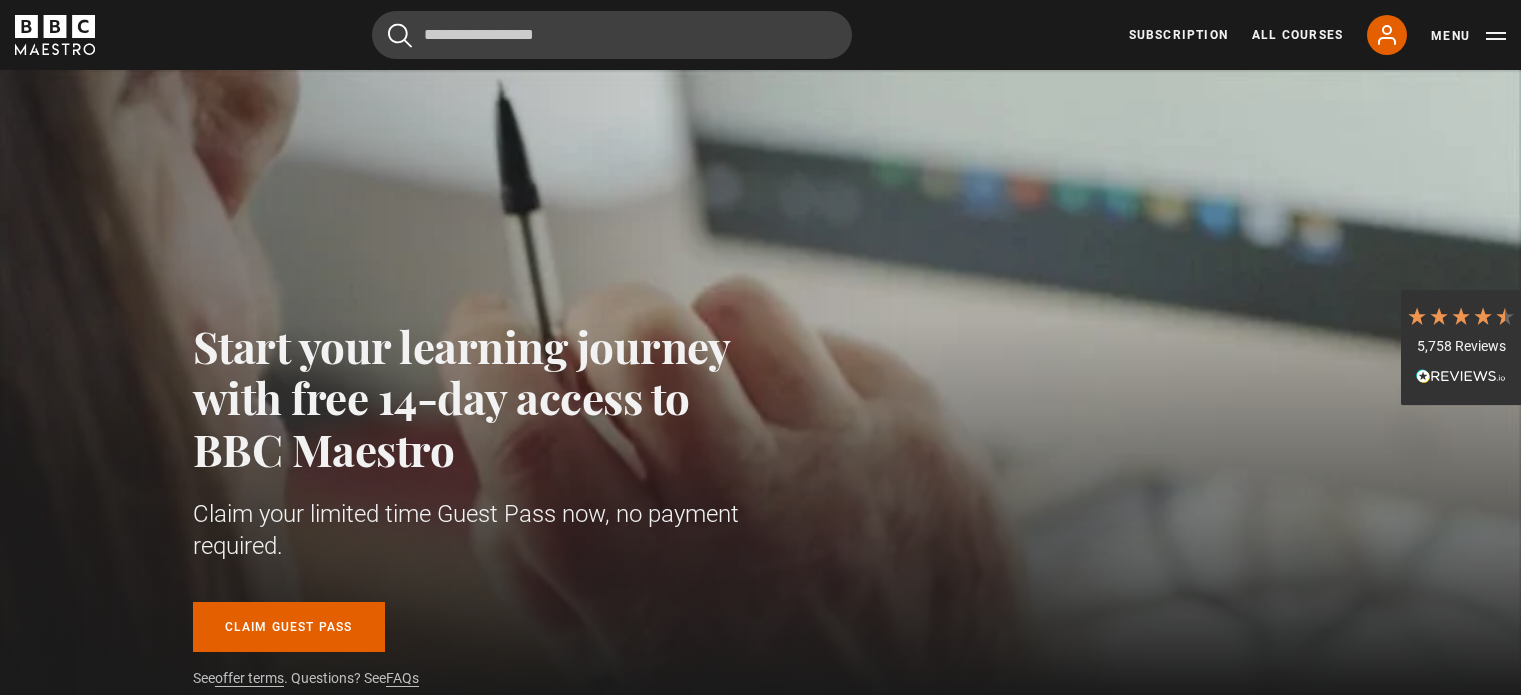 scroll, scrollTop: 64, scrollLeft: 0, axis: vertical 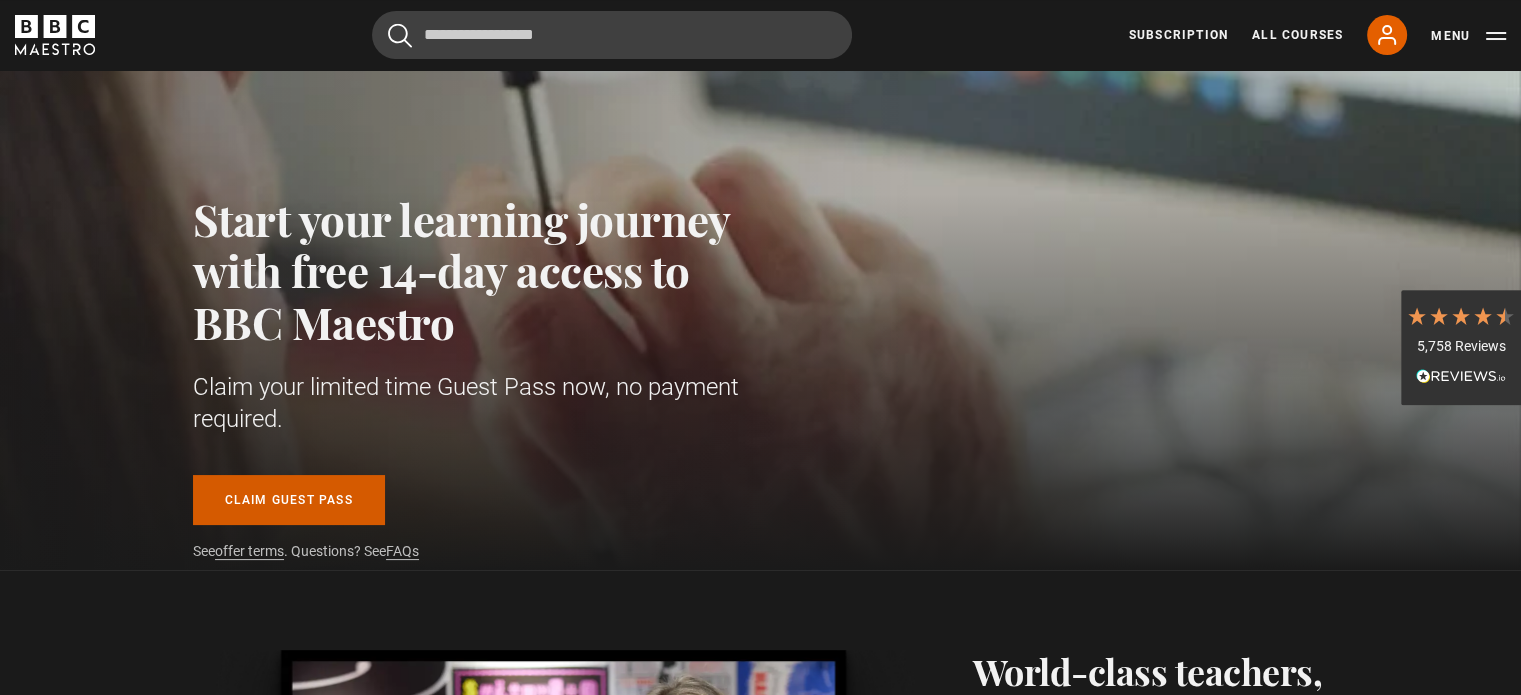 click on "Claim guest pass" at bounding box center (289, 500) 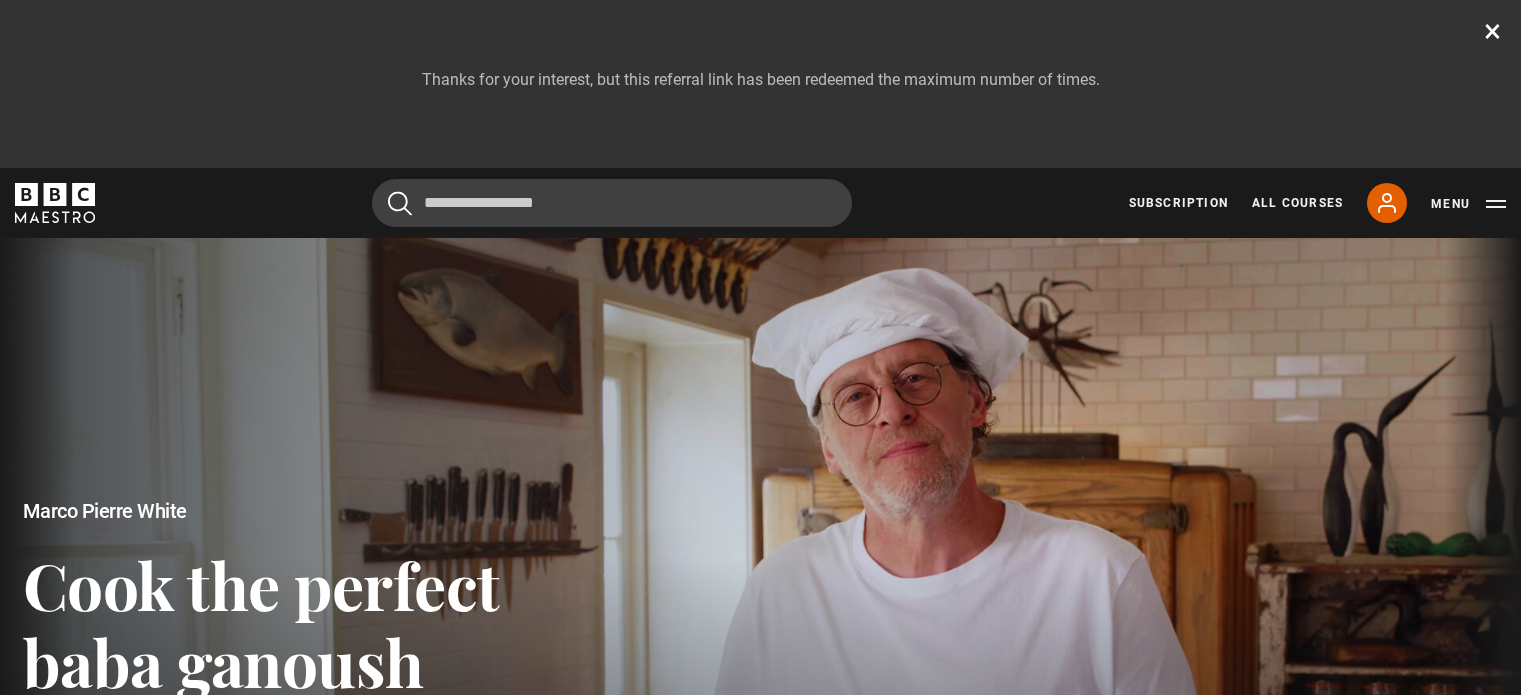 scroll, scrollTop: 0, scrollLeft: 0, axis: both 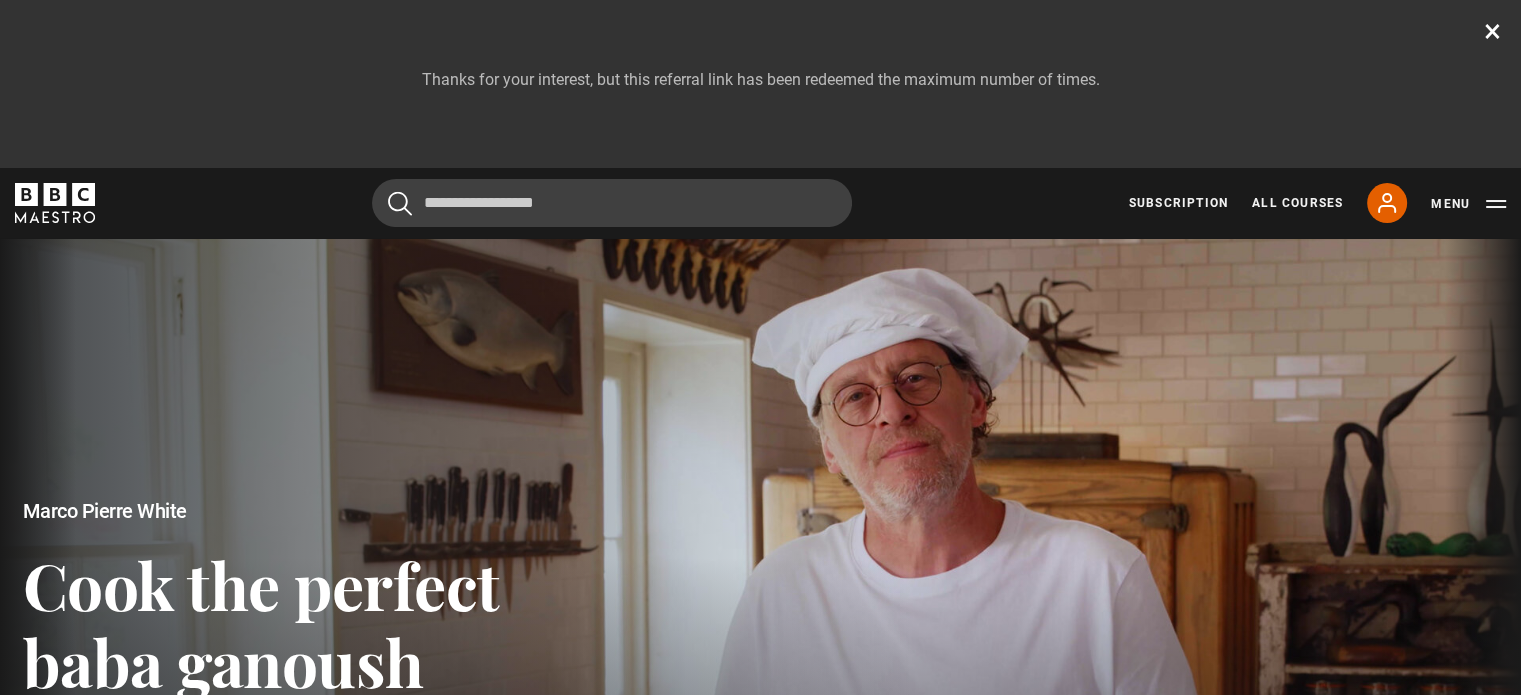 click on "×" at bounding box center (1492, 31) 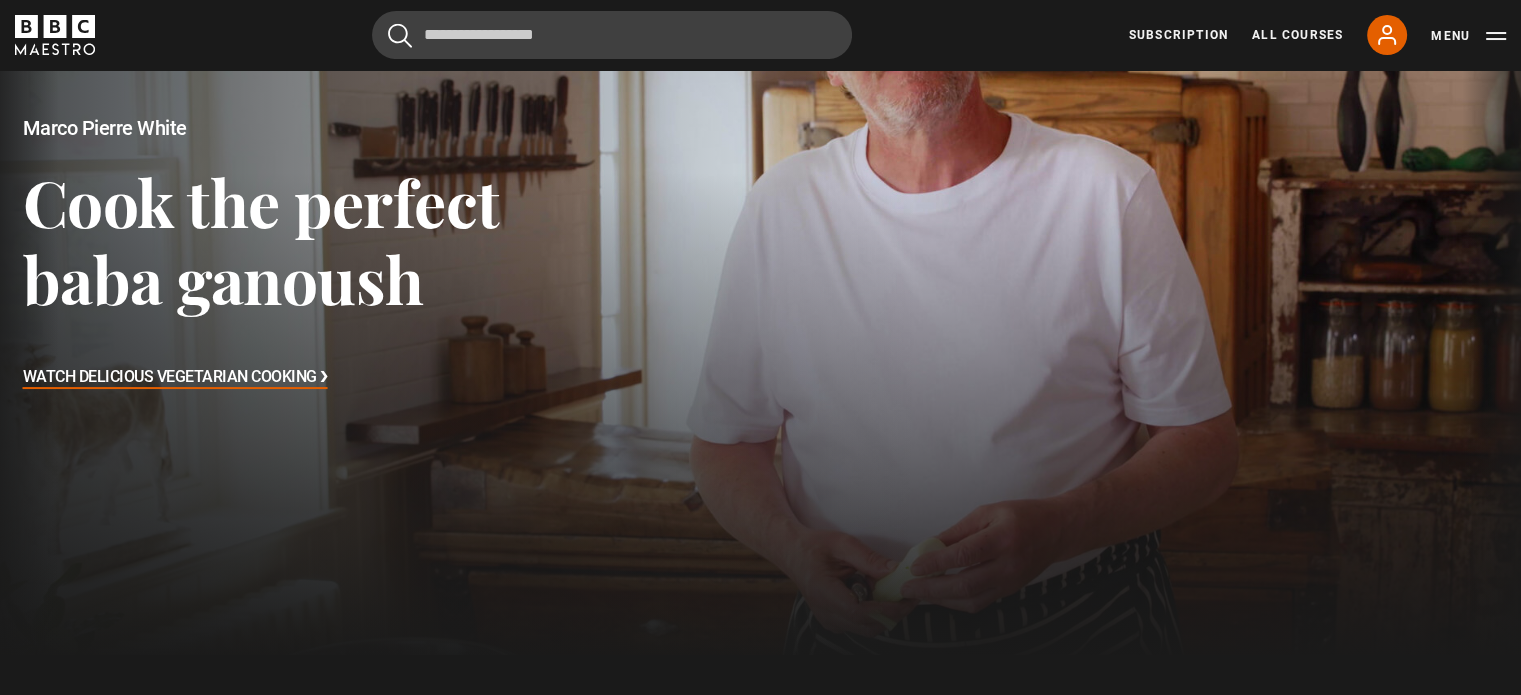 scroll, scrollTop: 0, scrollLeft: 0, axis: both 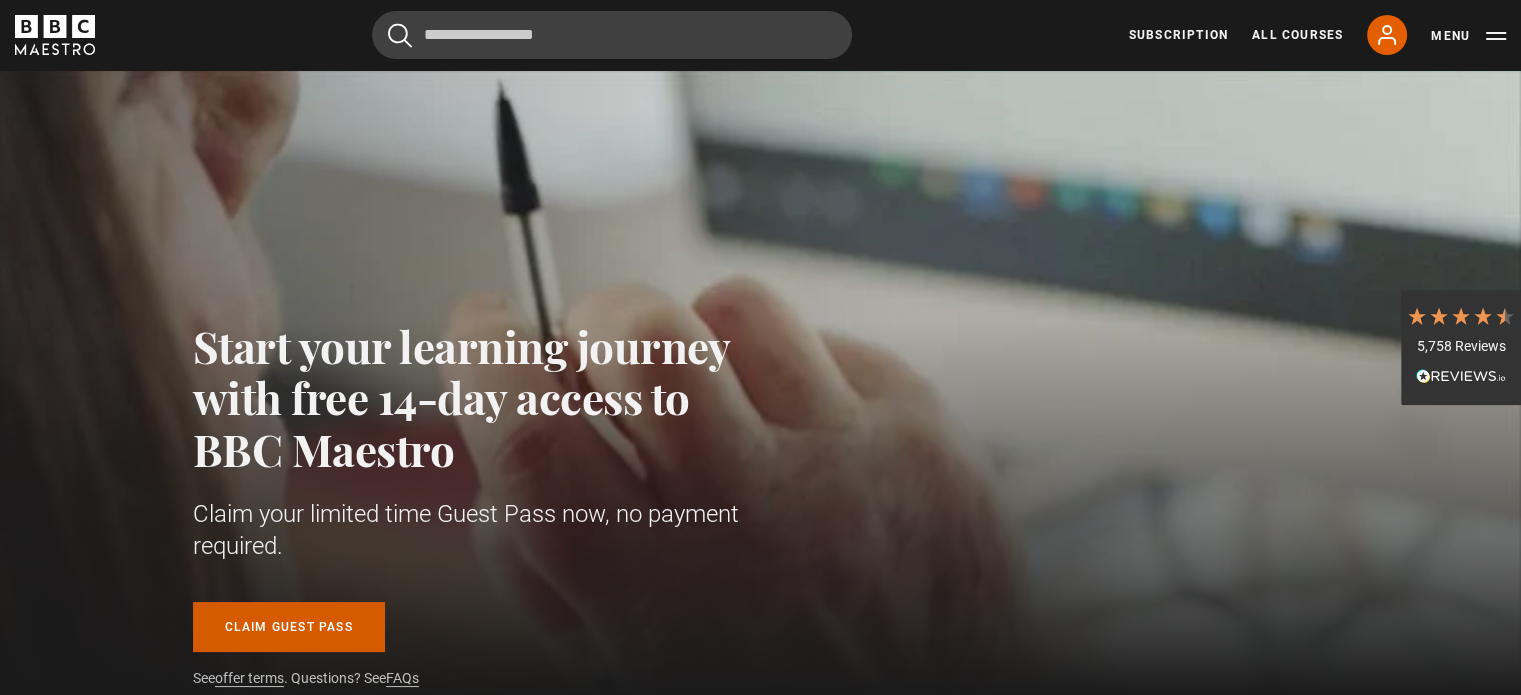click on "Claim guest pass" 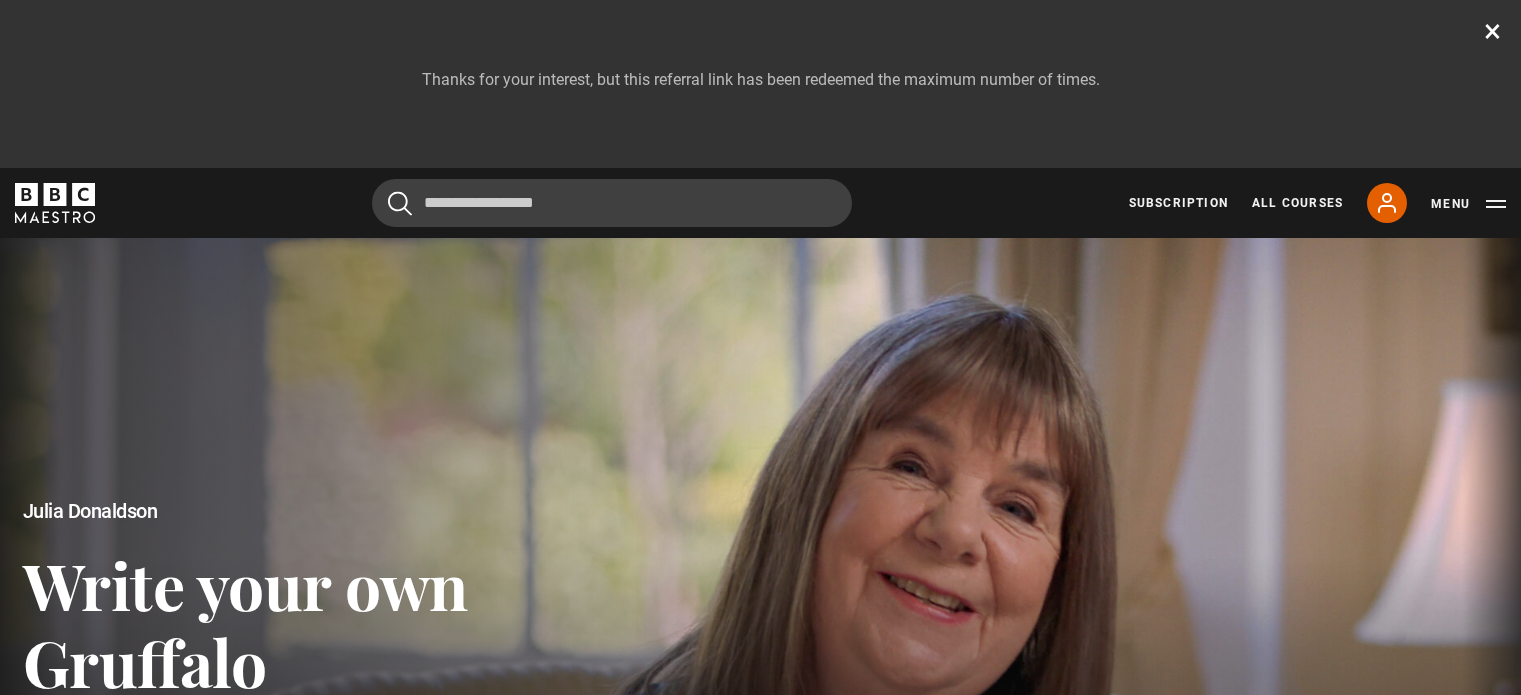 scroll, scrollTop: 0, scrollLeft: 0, axis: both 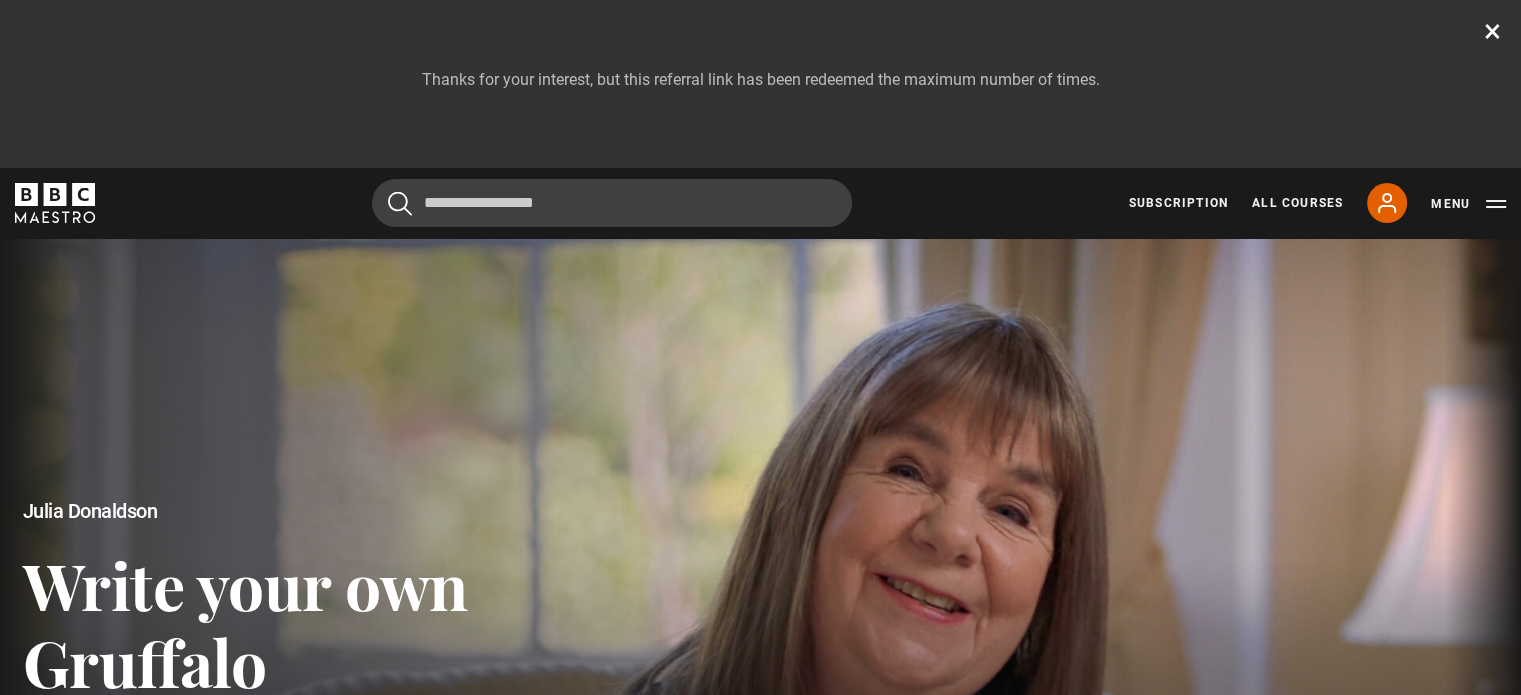 click on "×" at bounding box center (1492, 31) 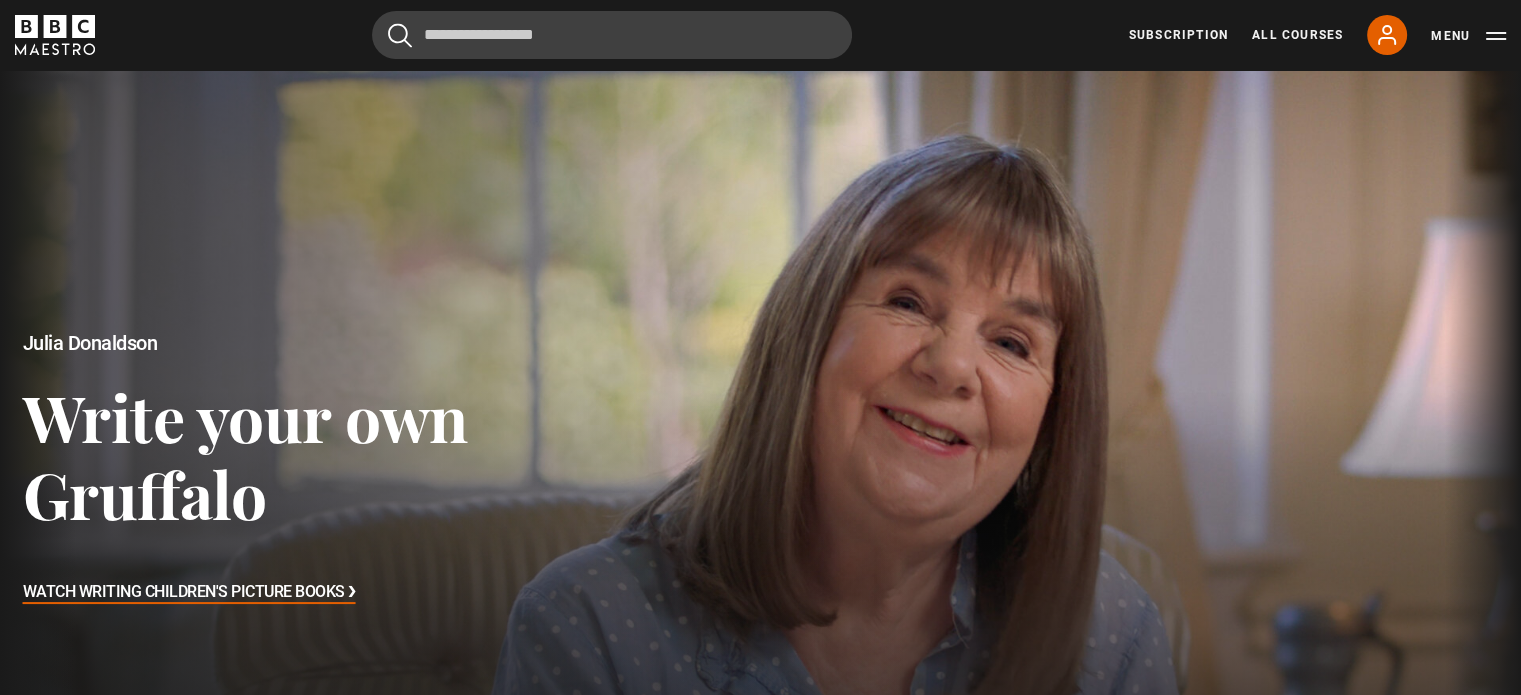 click on "Cancel
Courses
Previous courses
Next courses
Agatha Christie Writing 12  Related Lessons New Ago Perrone Mastering Mixology 22  Related Lessons New Isabel Allende Magical Storytelling 22  Related Lessons New Evy Poumpouras The Art of Influence 24  Related Lessons New Trinny Woodall Thriving in Business 24  Related Lessons Beata Heuman Interior Design 20  Related Lessons New Eric Vetro Sing Like the Stars 31  Related Lessons Stephanie Romiszewski  Sleep Better 21  Related Lessons Jo Malone CBE Think Like an Entrepreneur 19  Related Lessons New 21 7   12" at bounding box center (760, 35) 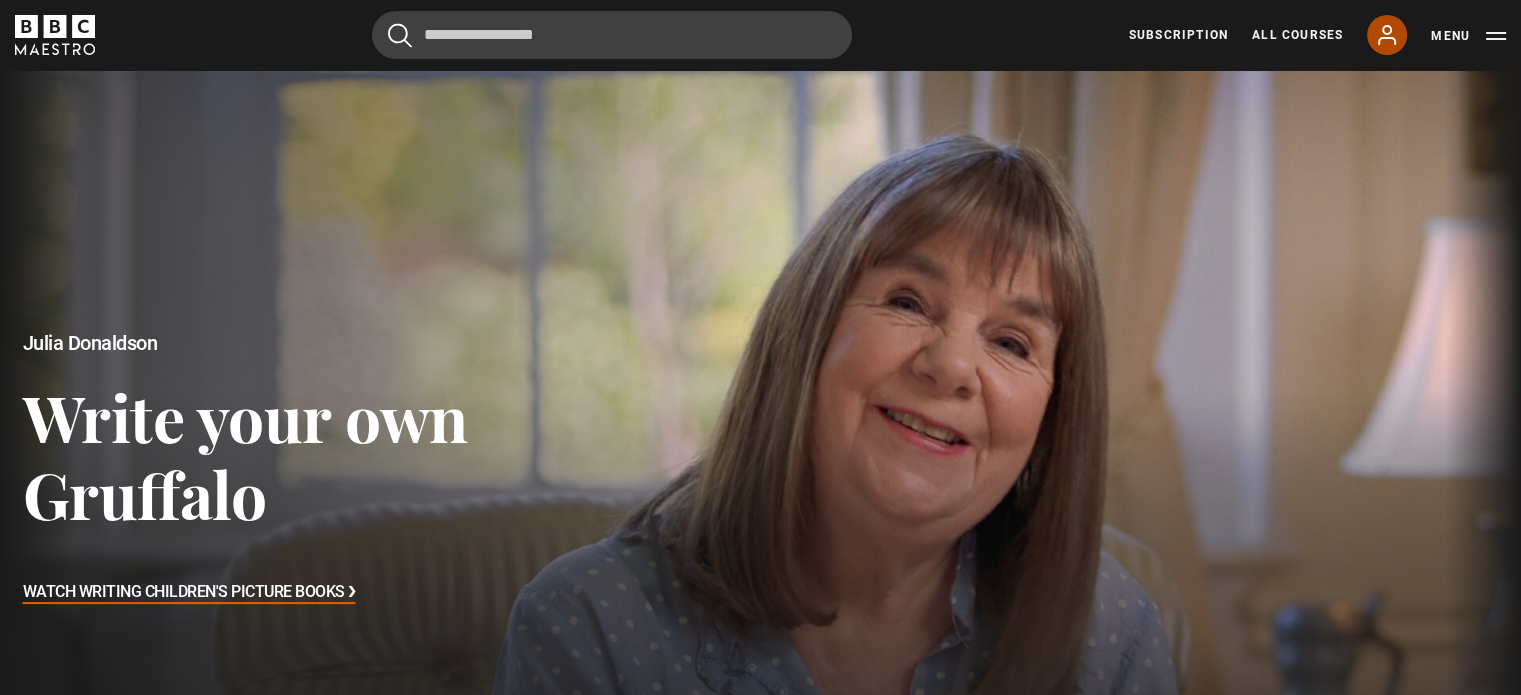 click 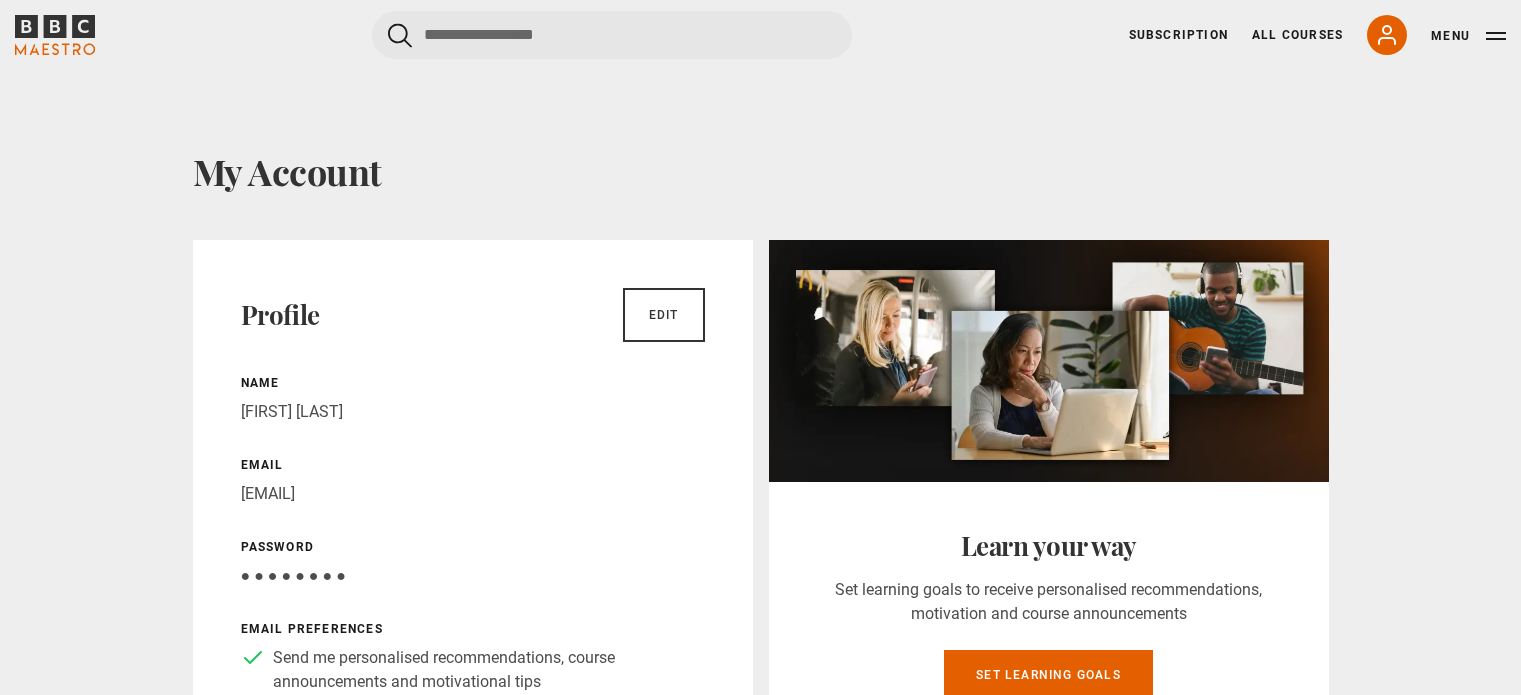 scroll, scrollTop: 0, scrollLeft: 0, axis: both 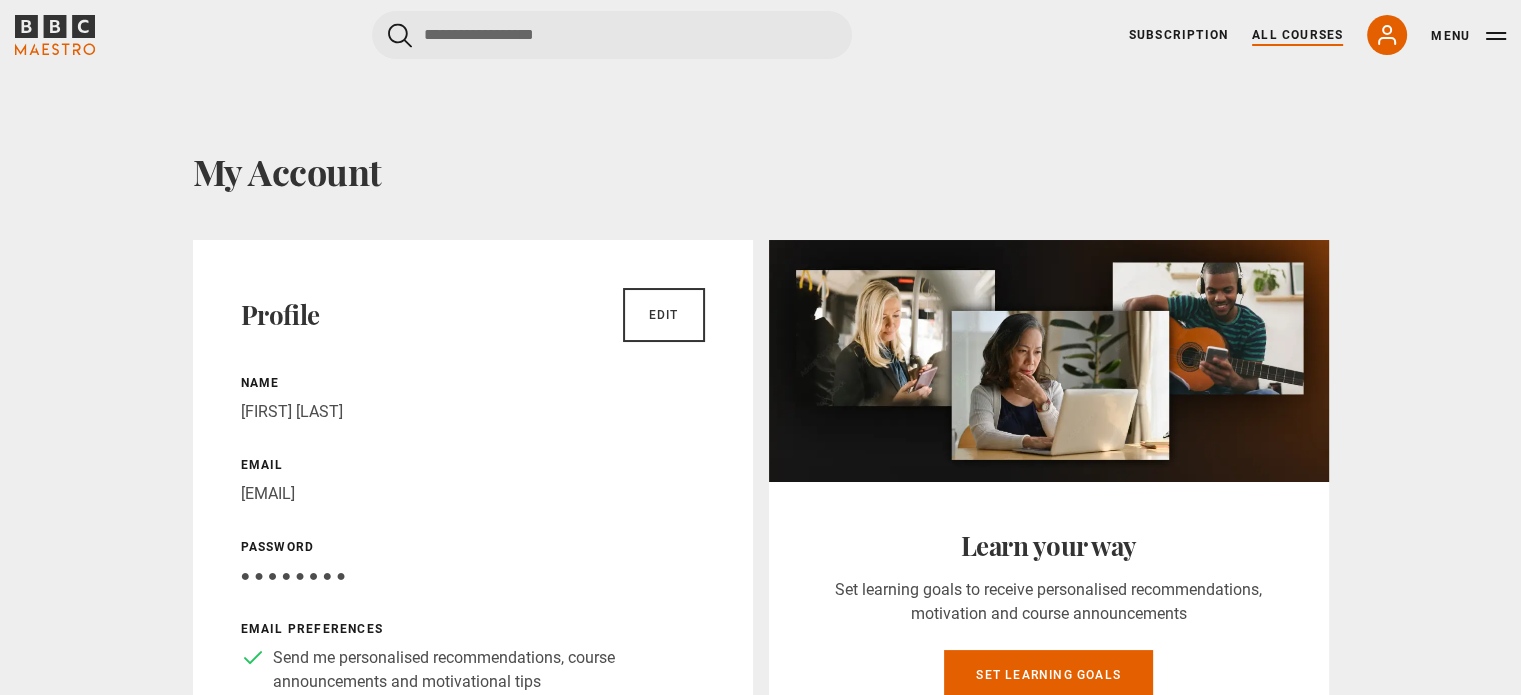 click on "All Courses" at bounding box center [1297, 35] 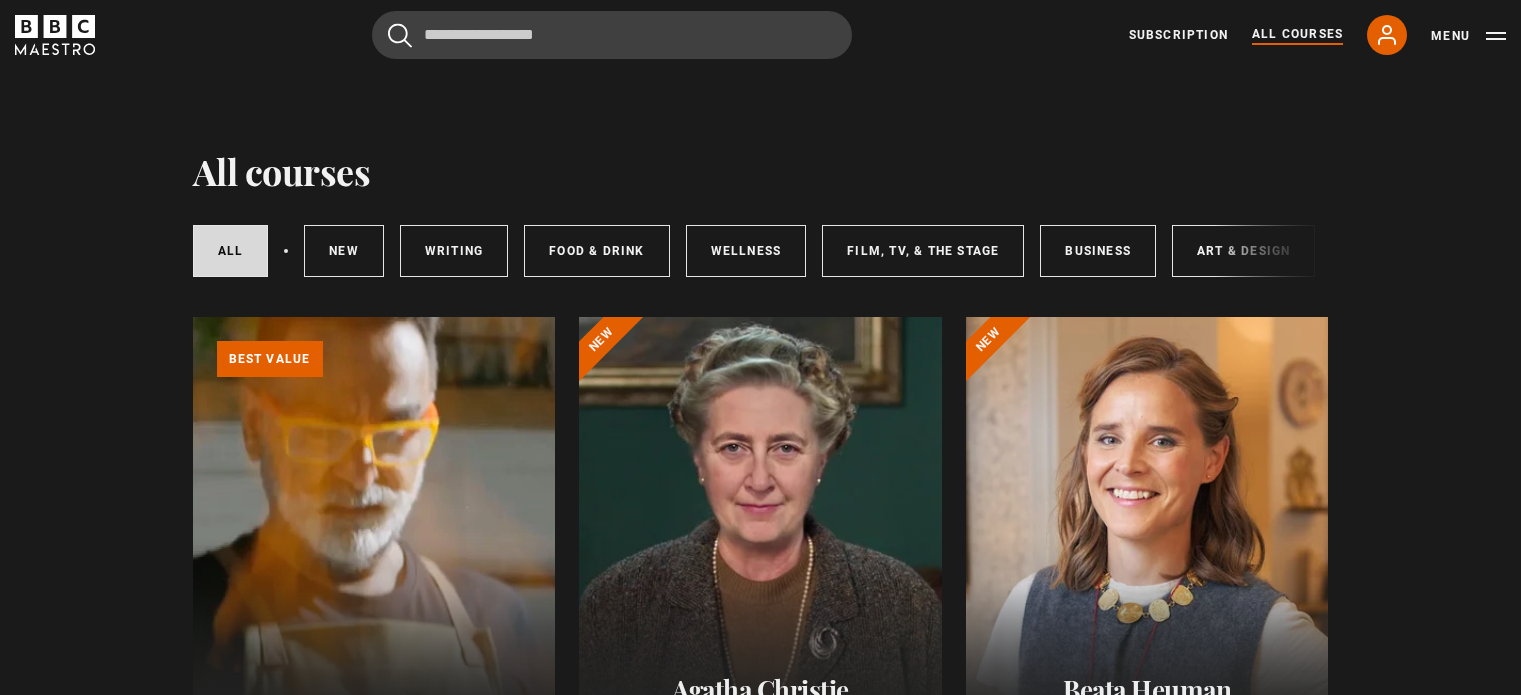scroll, scrollTop: 0, scrollLeft: 0, axis: both 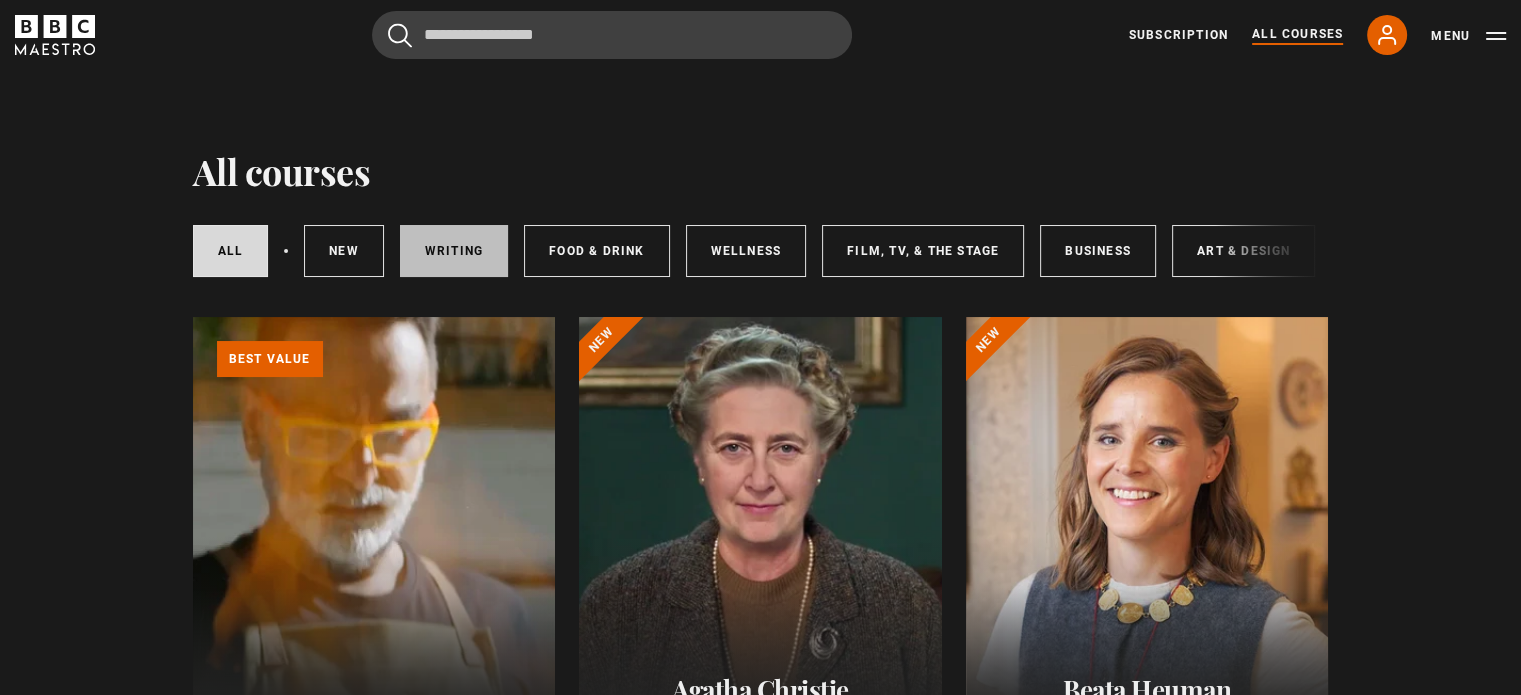 click on "Writing" at bounding box center (454, 251) 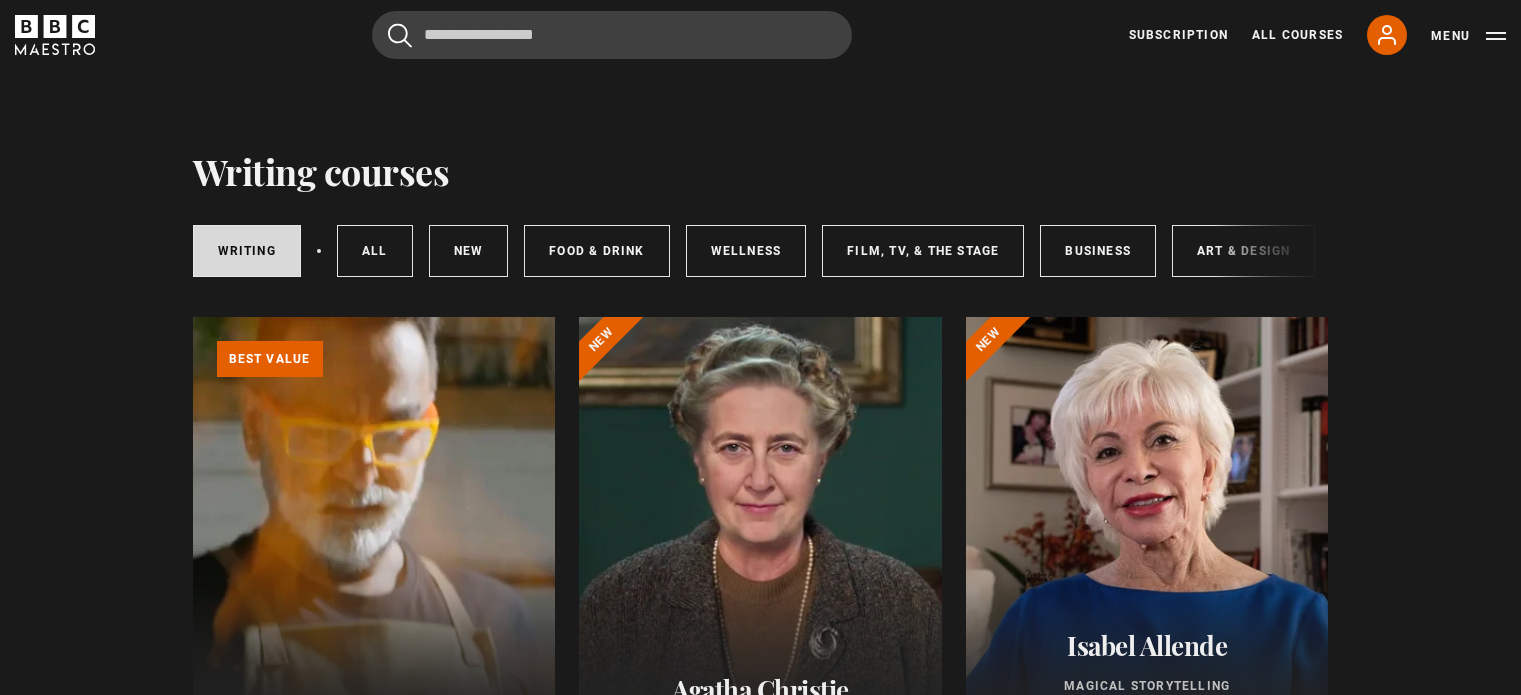 scroll, scrollTop: 0, scrollLeft: 0, axis: both 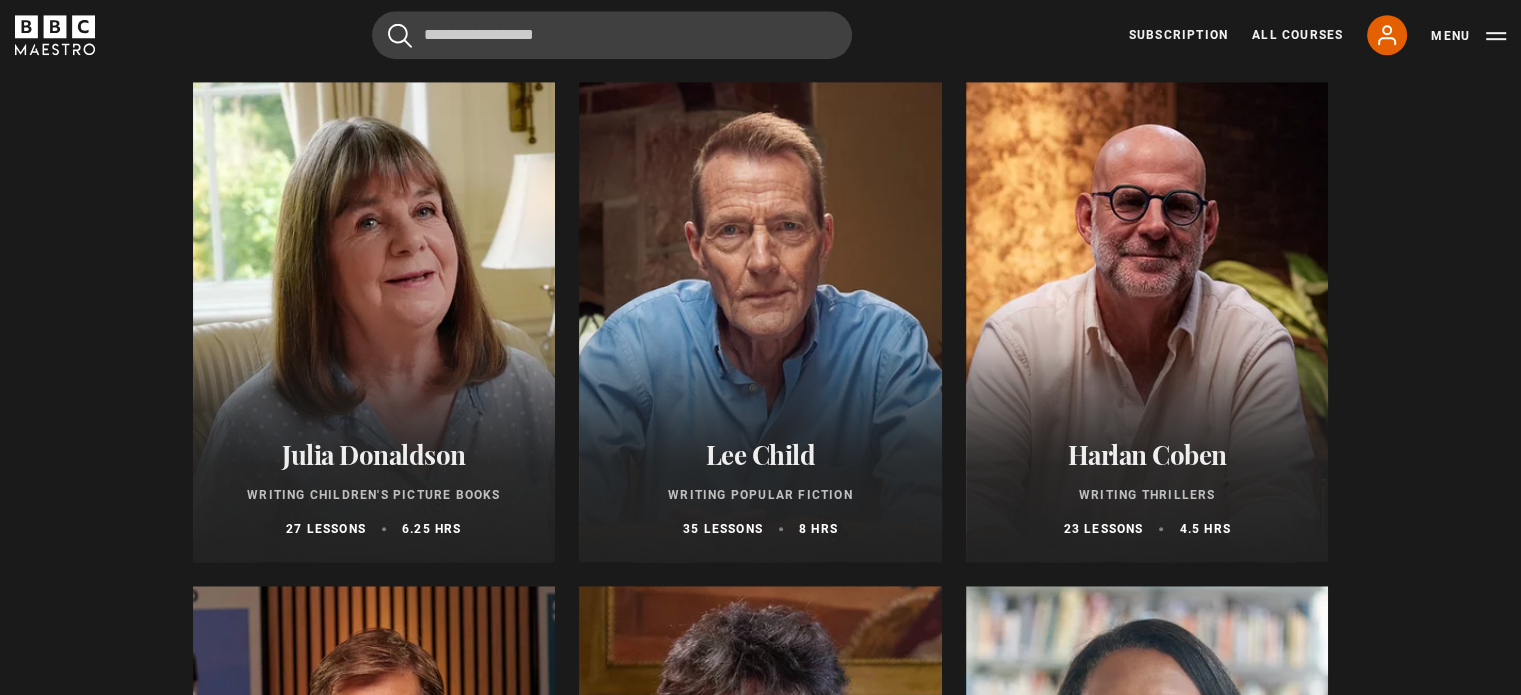 click on "Lee Child
Writing Popular Fiction
35 lessons
8 hrs" at bounding box center [760, 488] 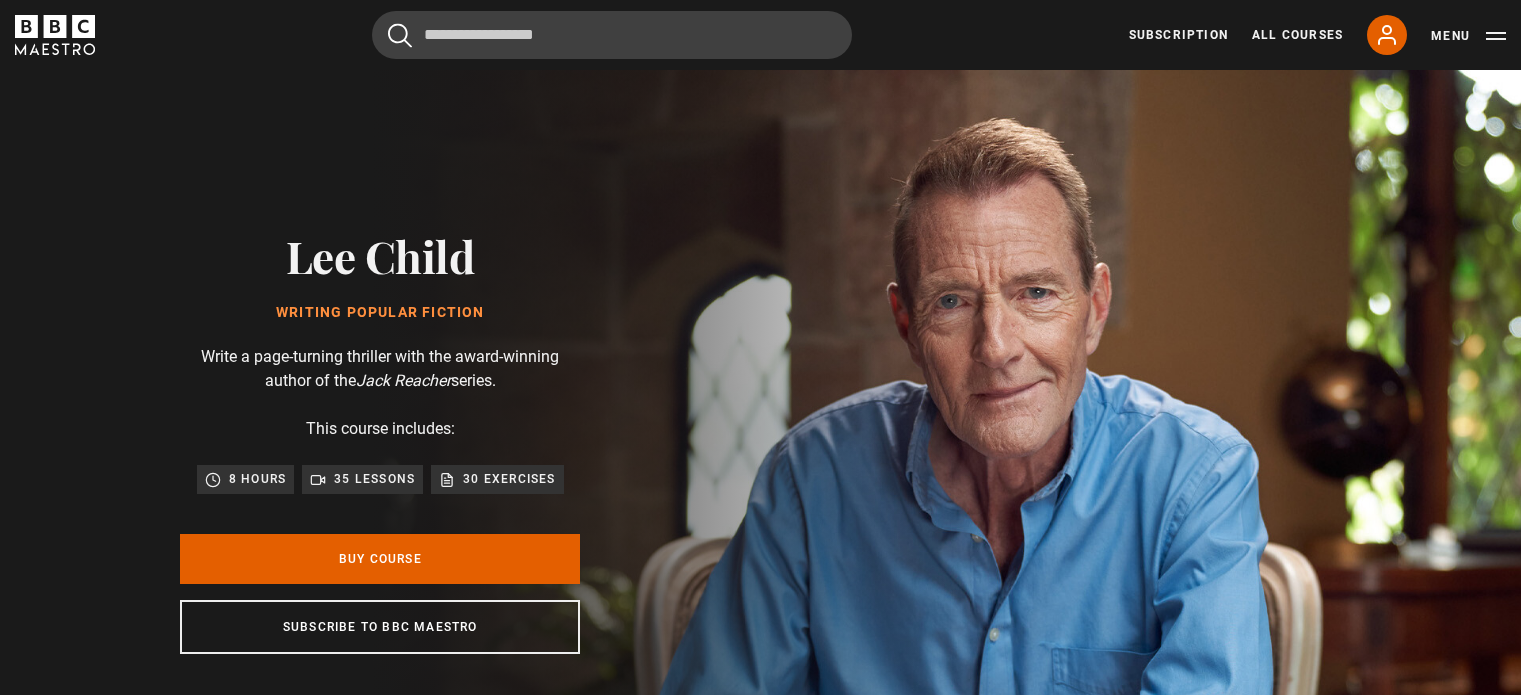 scroll, scrollTop: 0, scrollLeft: 0, axis: both 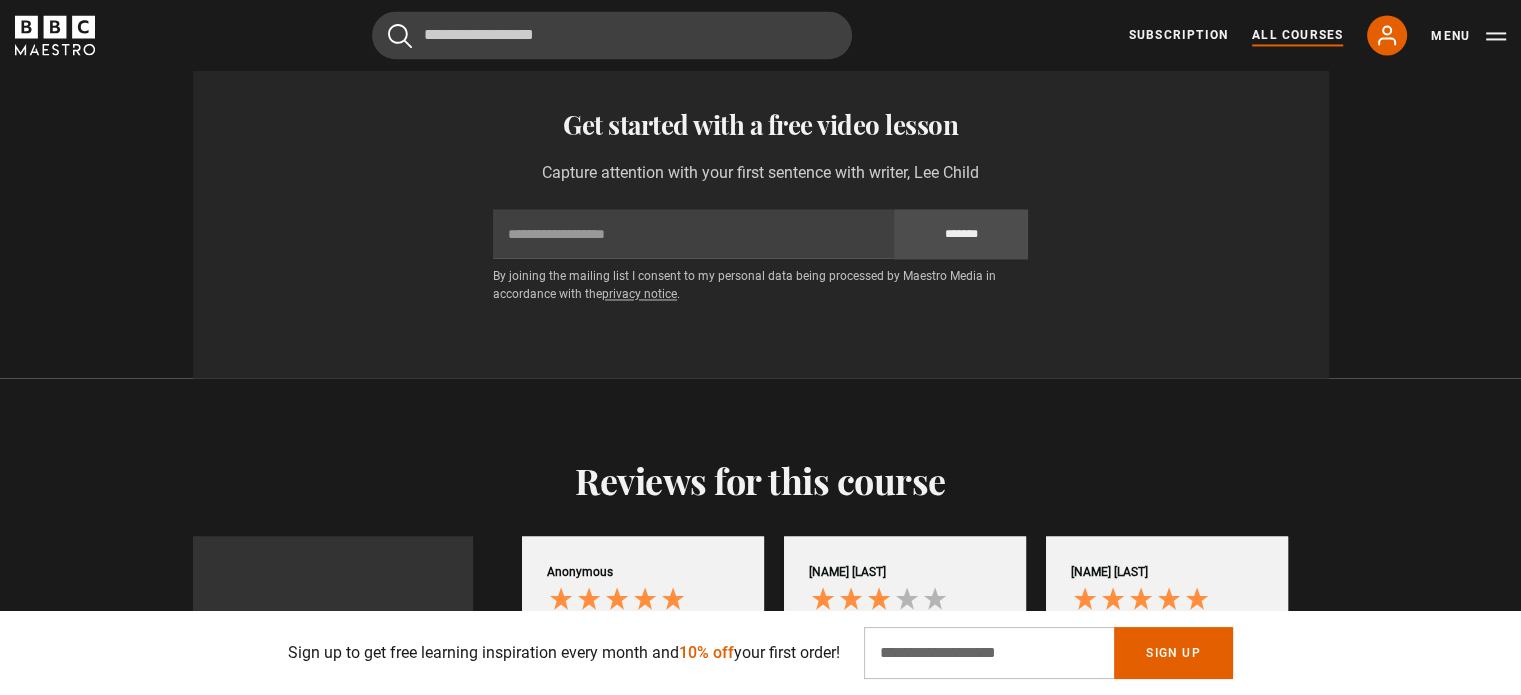 click on "All Courses" at bounding box center [1297, 35] 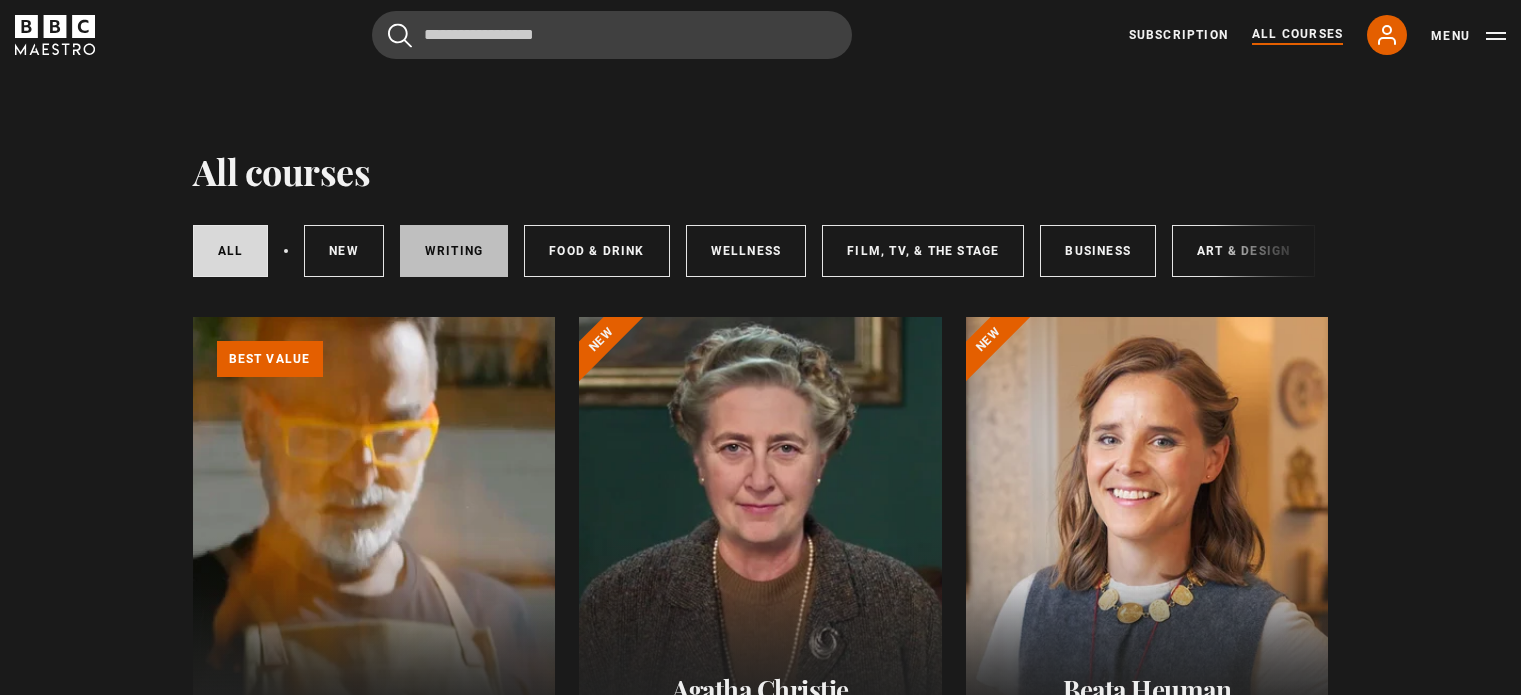 scroll, scrollTop: 0, scrollLeft: 0, axis: both 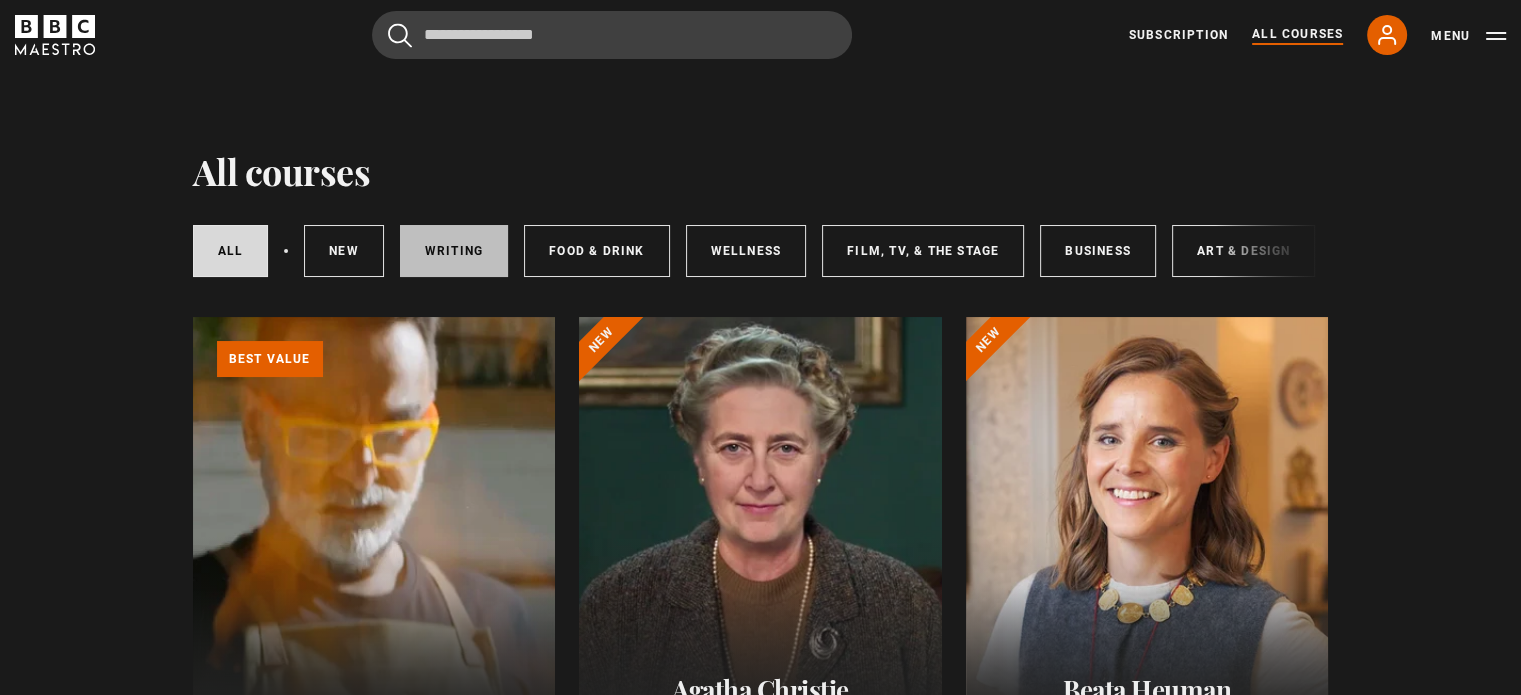 click on "Writing" at bounding box center (454, 251) 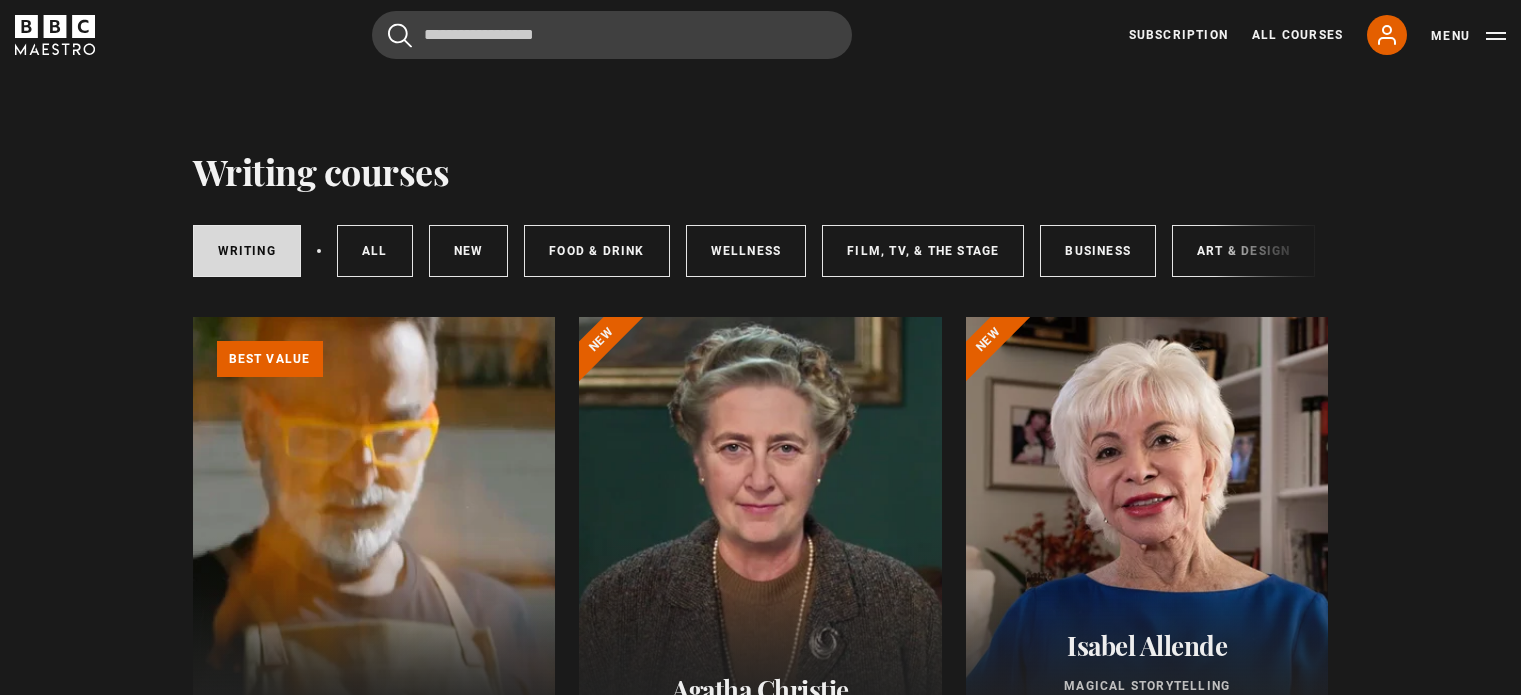 scroll, scrollTop: 0, scrollLeft: 0, axis: both 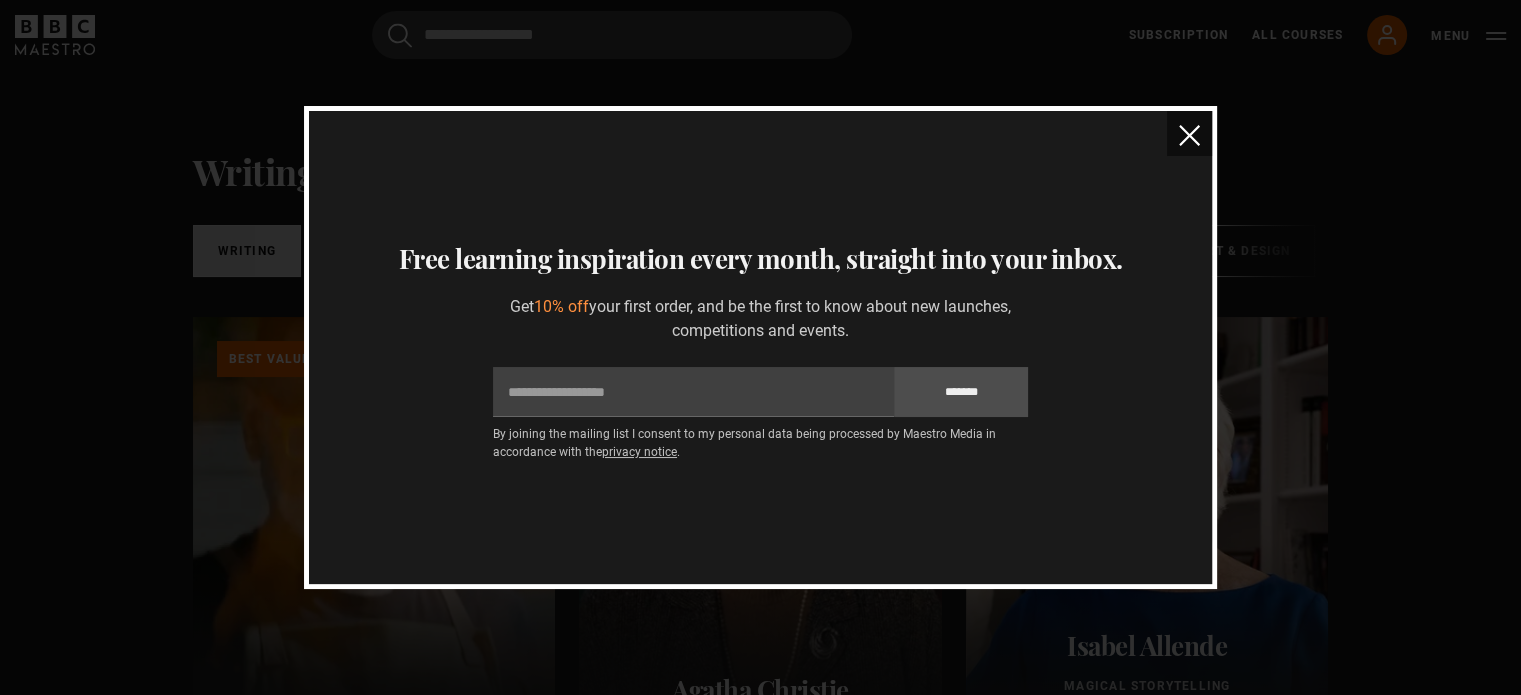 click at bounding box center (1189, 133) 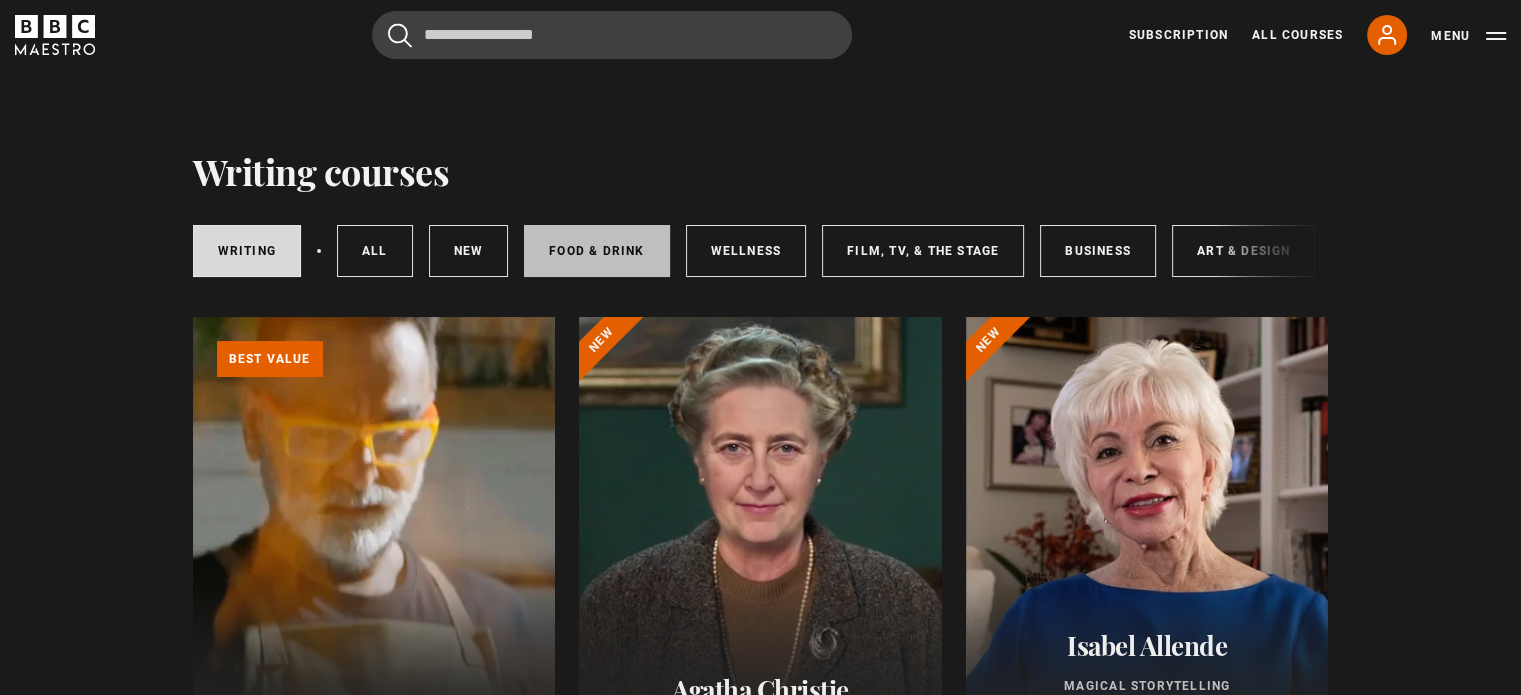 click on "Food & Drink" at bounding box center [596, 251] 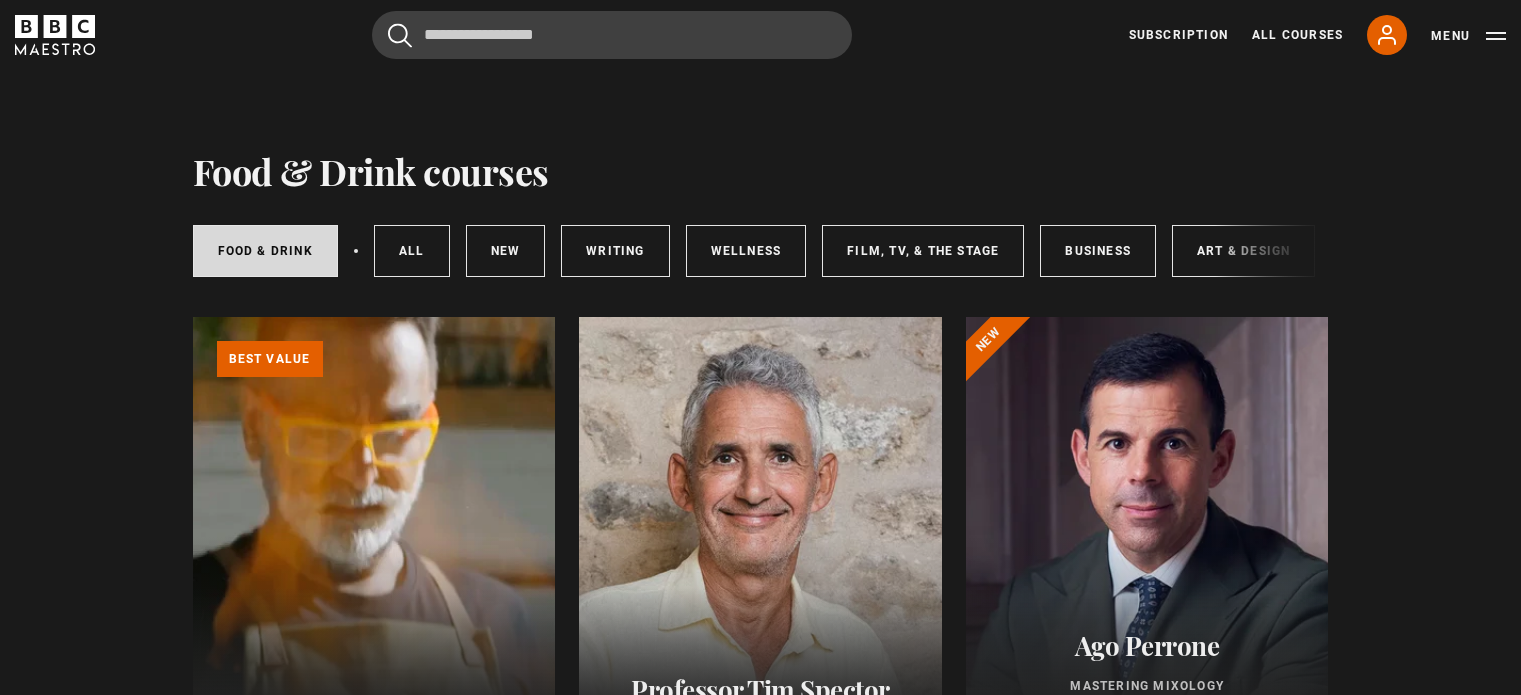 scroll, scrollTop: 274, scrollLeft: 0, axis: vertical 